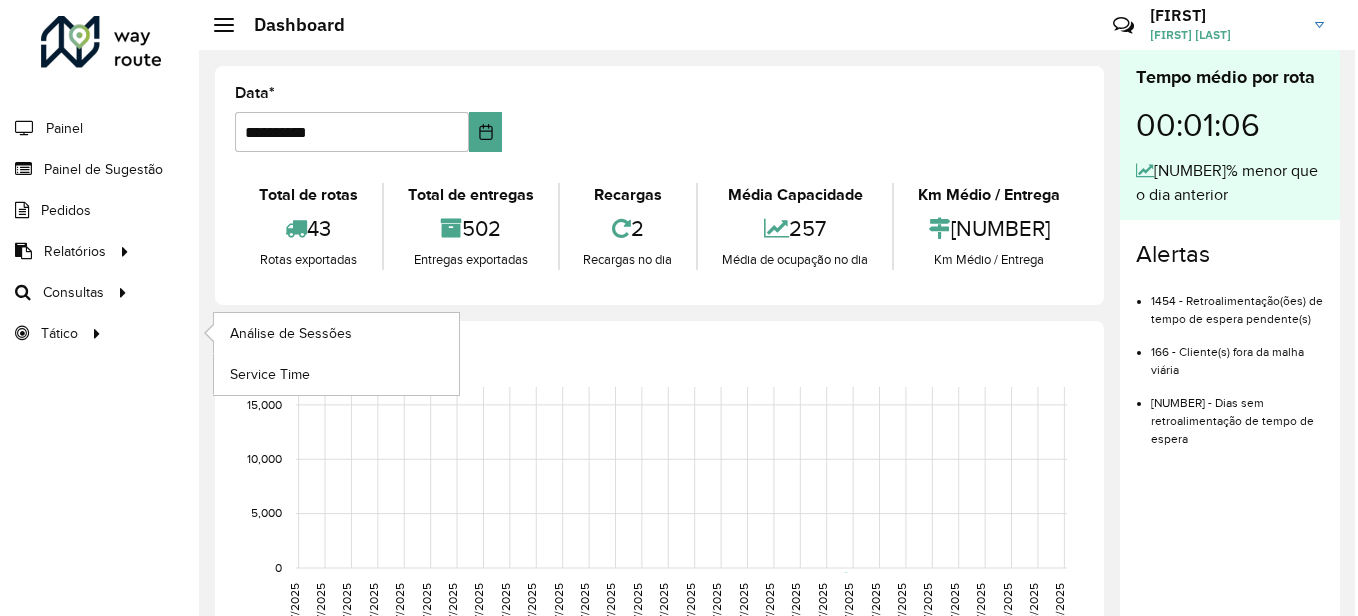 scroll, scrollTop: 0, scrollLeft: 0, axis: both 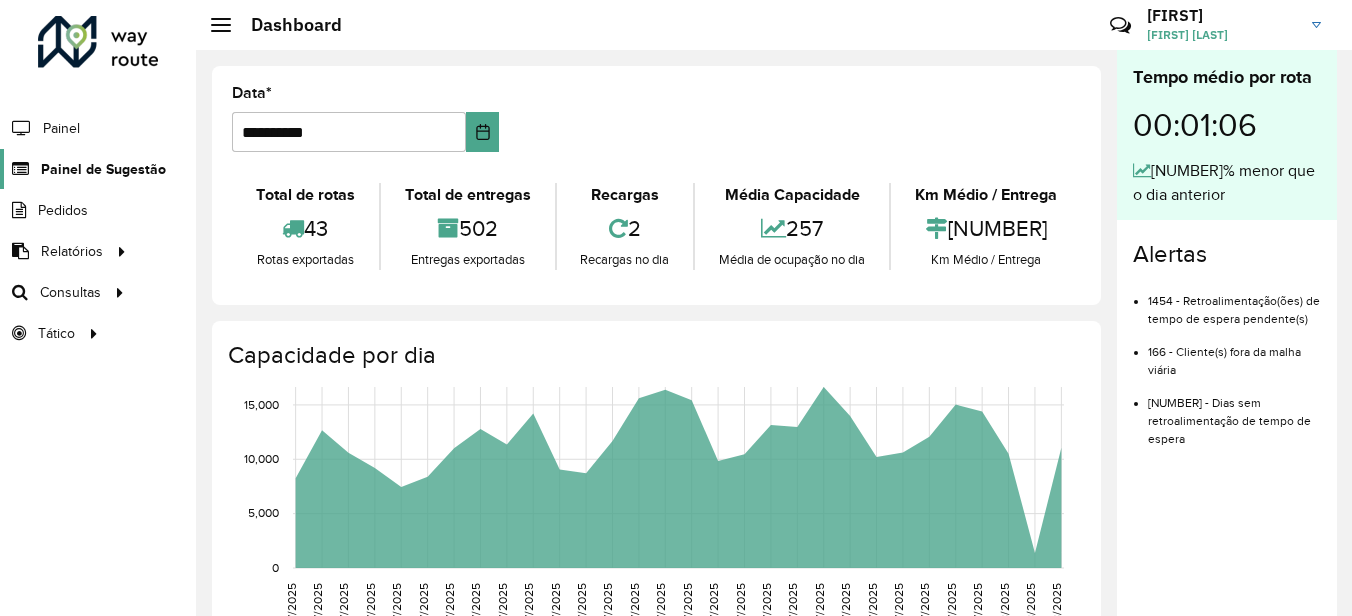 click on "Painel de Sugestão" 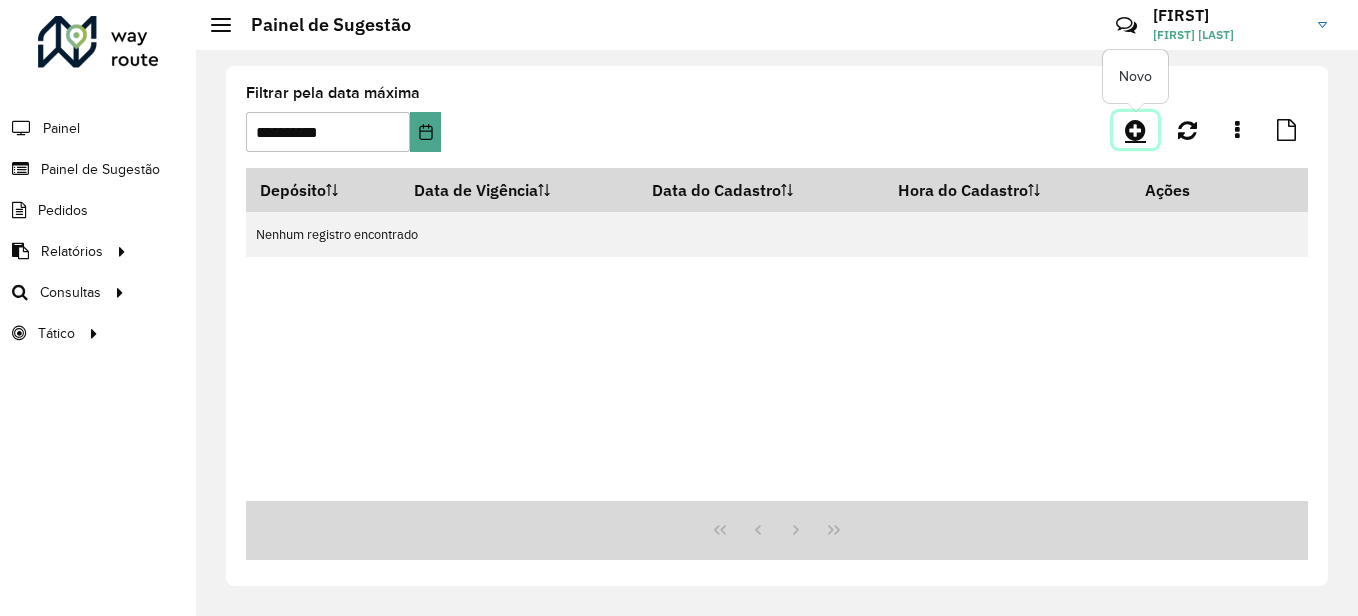 click 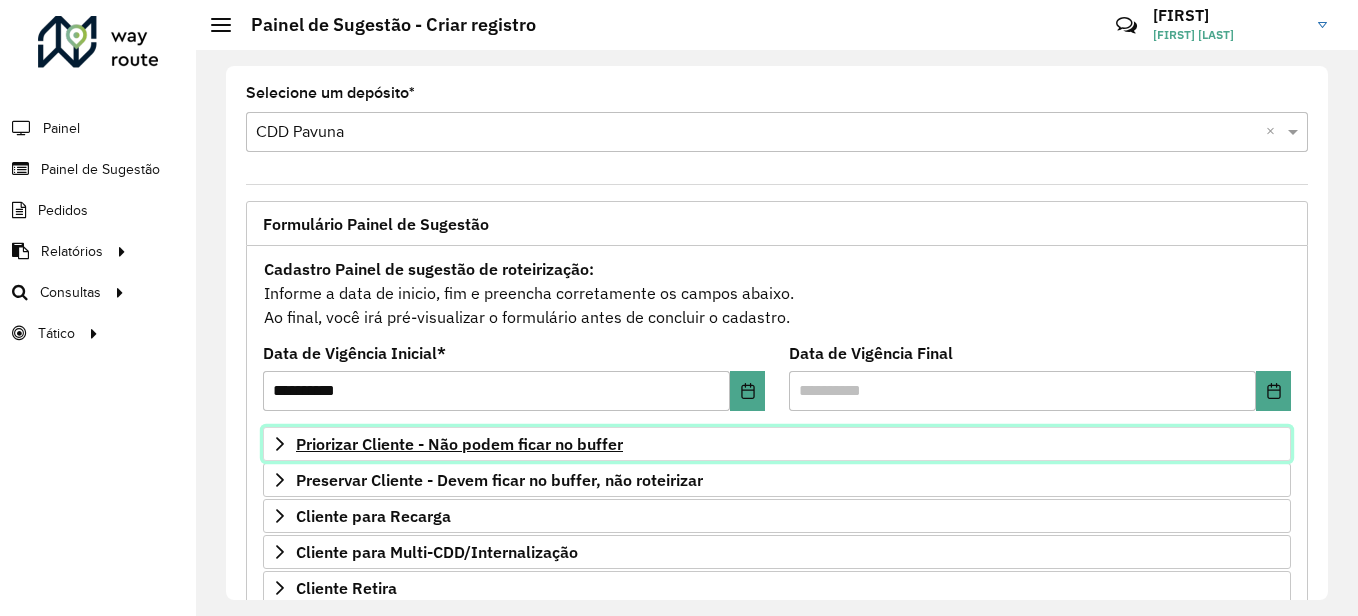 click on "Priorizar Cliente - Não podem ficar no buffer" at bounding box center (459, 444) 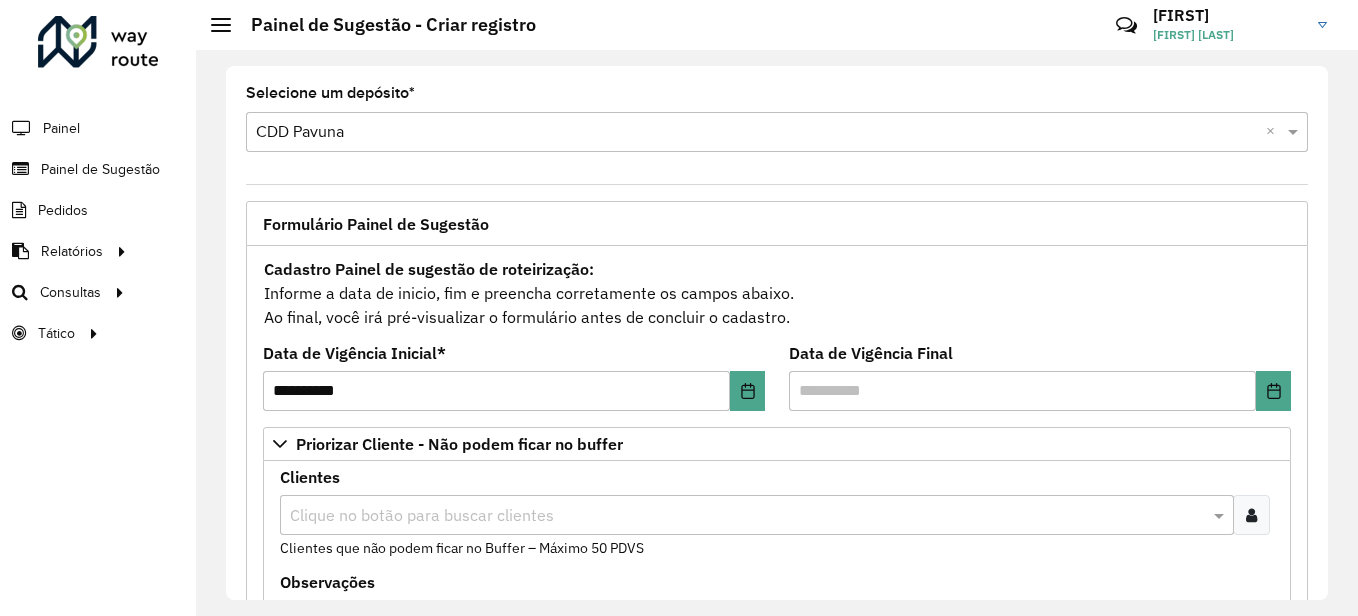 click on "Clique no botão para buscar clientes" at bounding box center (757, 515) 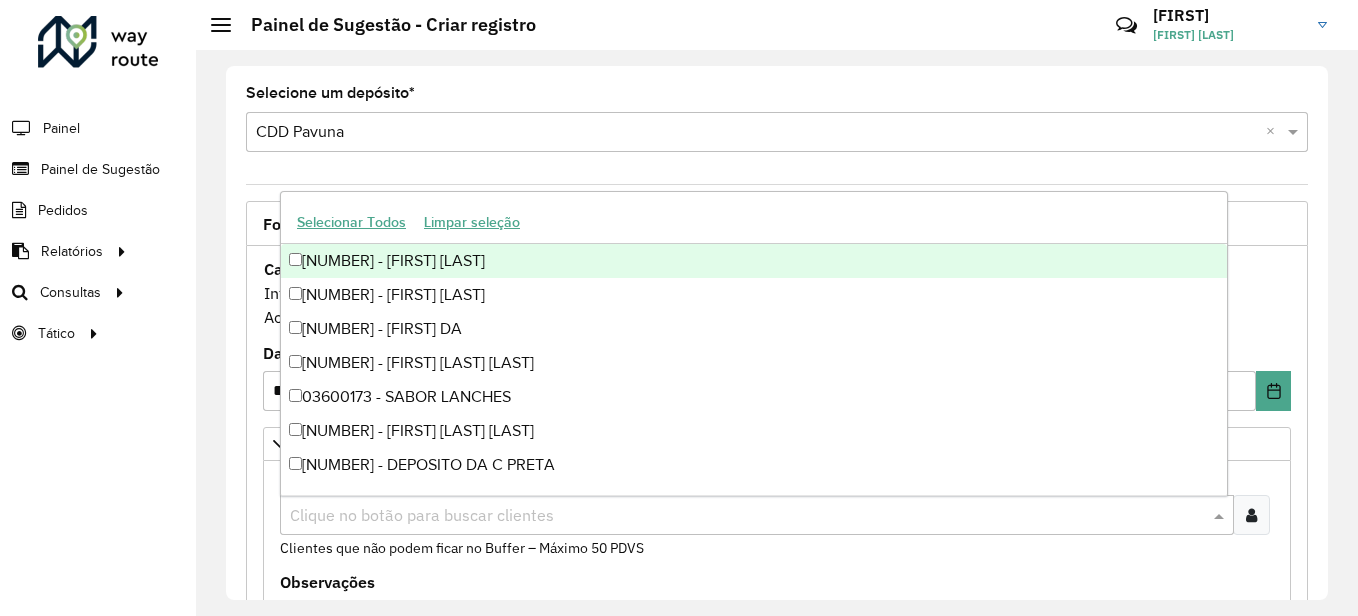 click at bounding box center [757, 133] 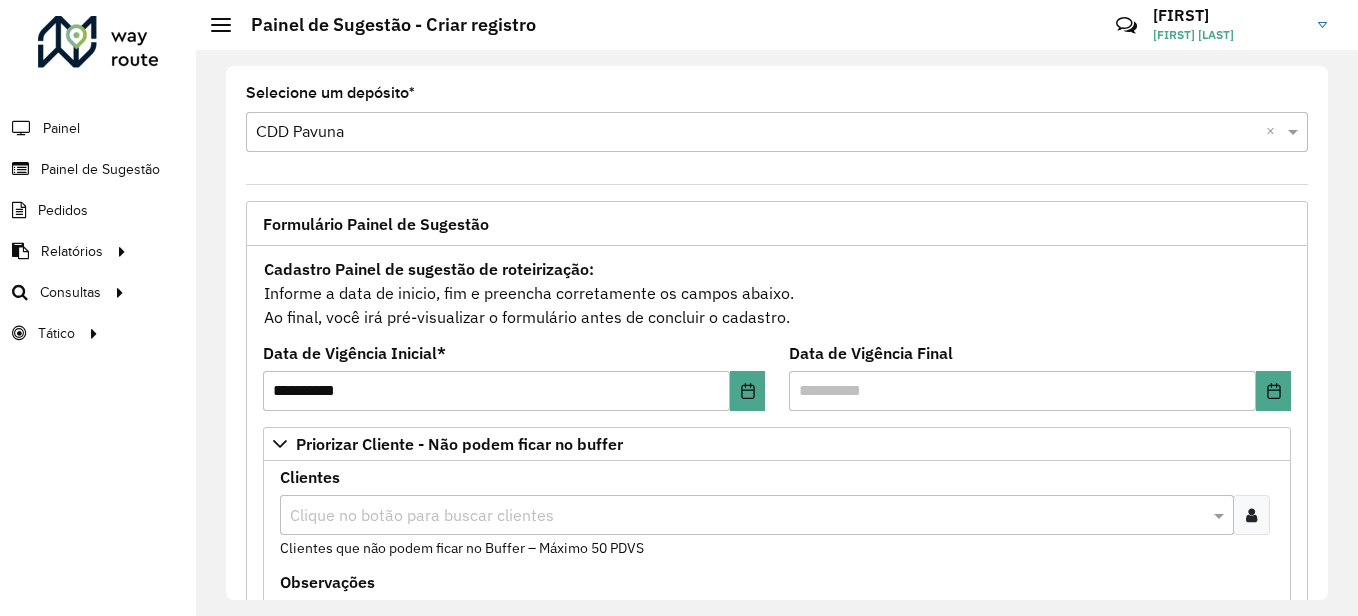 click at bounding box center [1251, 515] 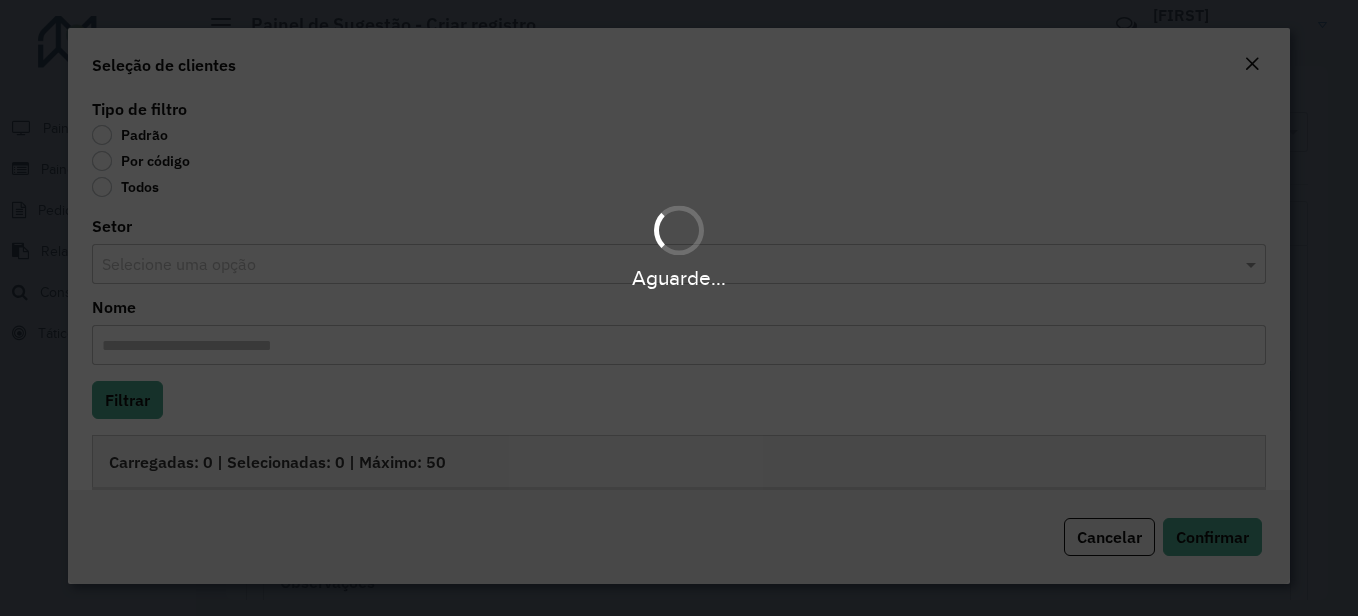 click on "Aguarde..." at bounding box center [679, 308] 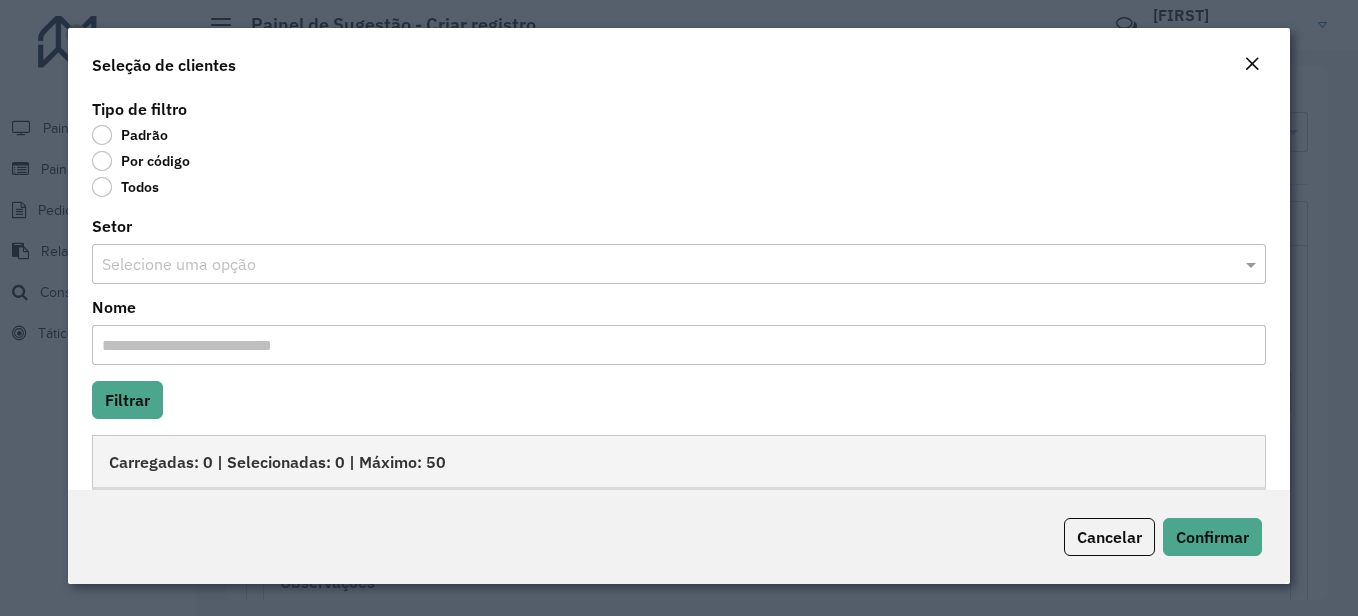 click on "Por código" 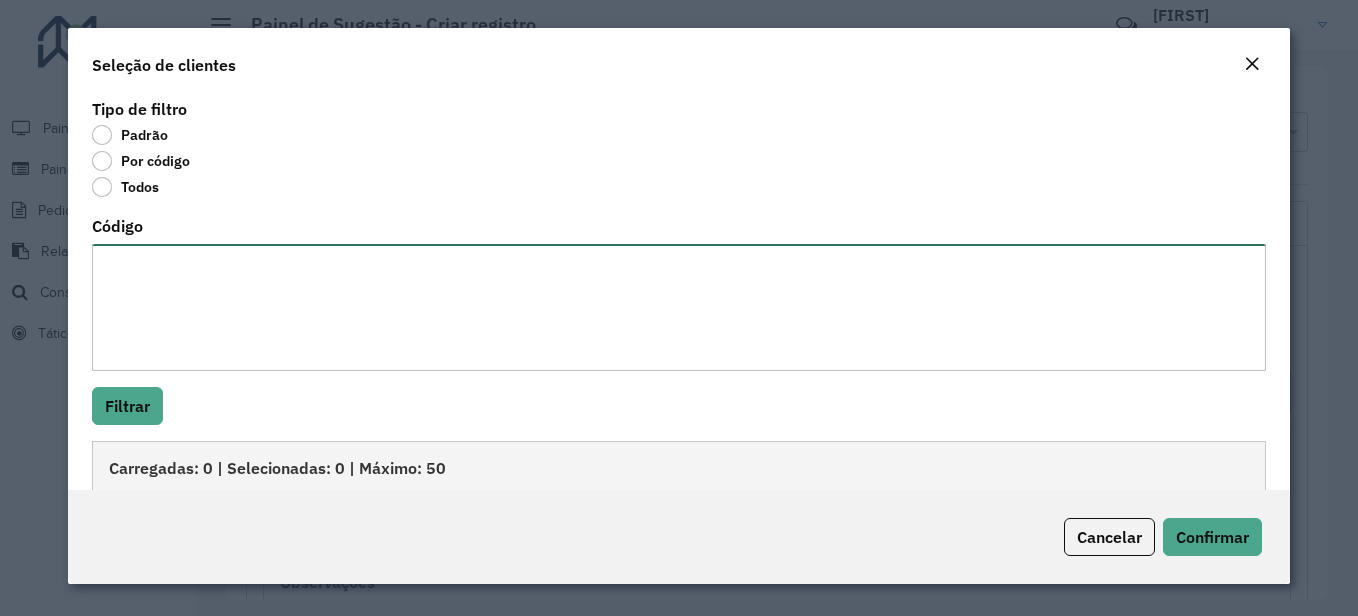 click on "Código" at bounding box center (679, 307) 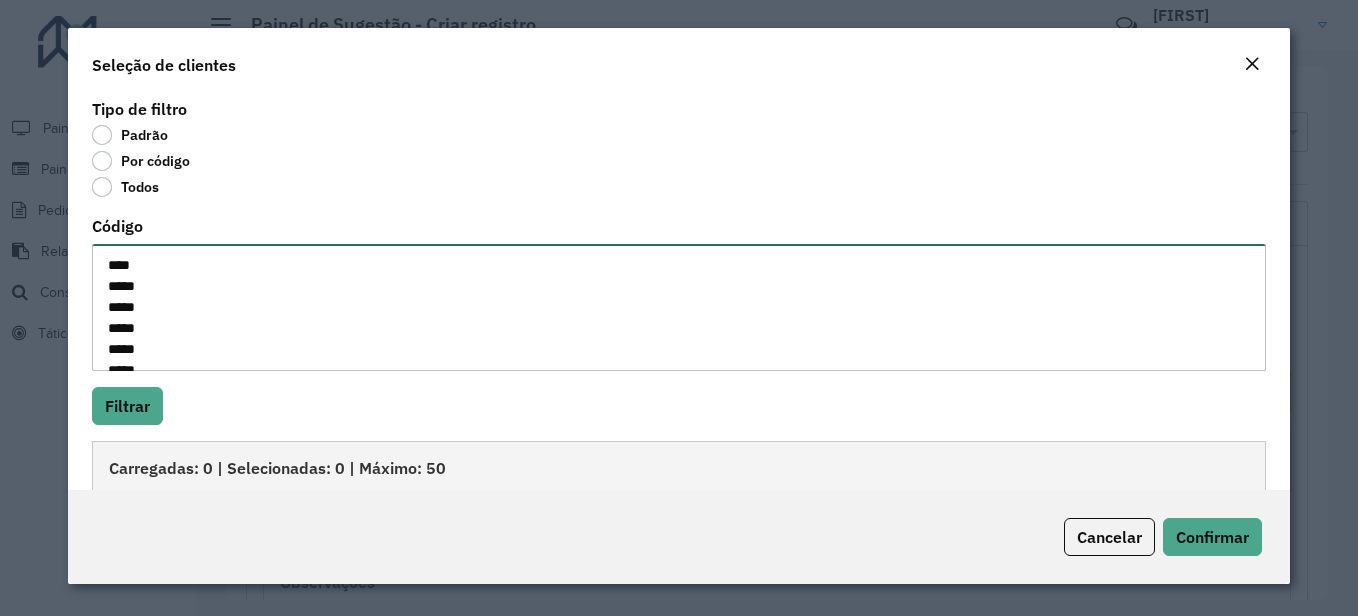 scroll, scrollTop: 953, scrollLeft: 0, axis: vertical 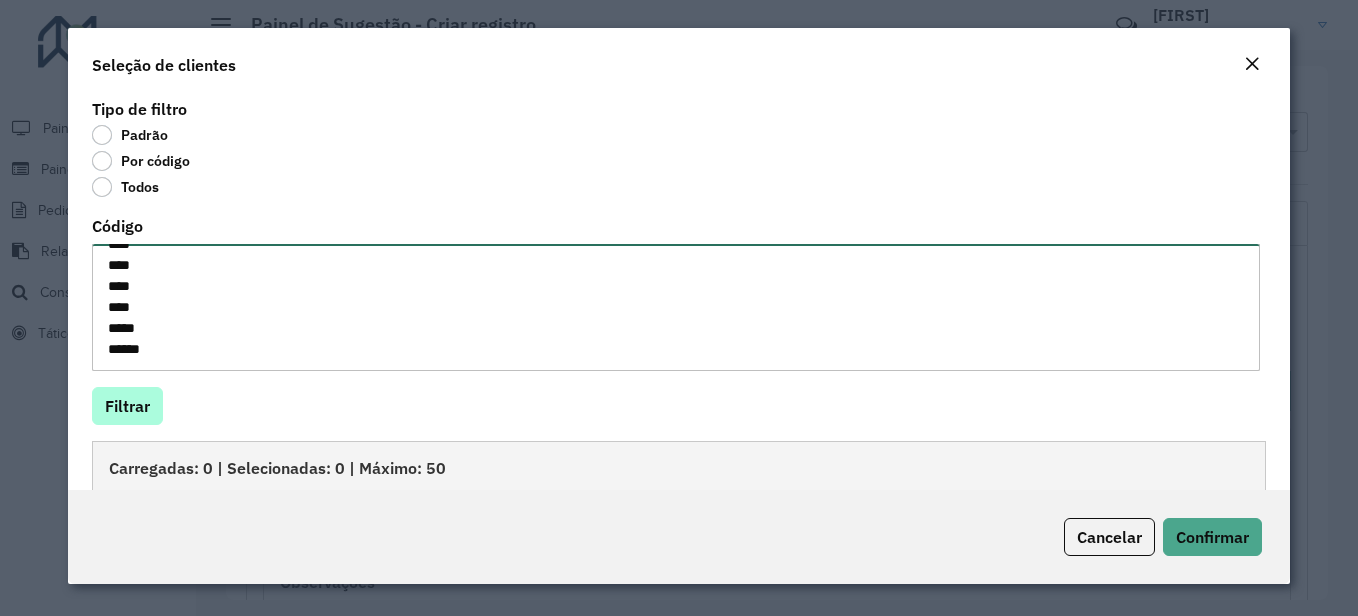 type on "****
*****
*****
*****
*****
*****
****
*****
*****
*****
*****
****
*****
*****
*****
*****
****
*****
*****
***
***
****
****
*****
*****
*****
****
*****
****
****
*****
*****
*****
*****
****
****
****
*****
*****
*****
*****
*****
*****
*****
****
****
****
****
*****
*****" 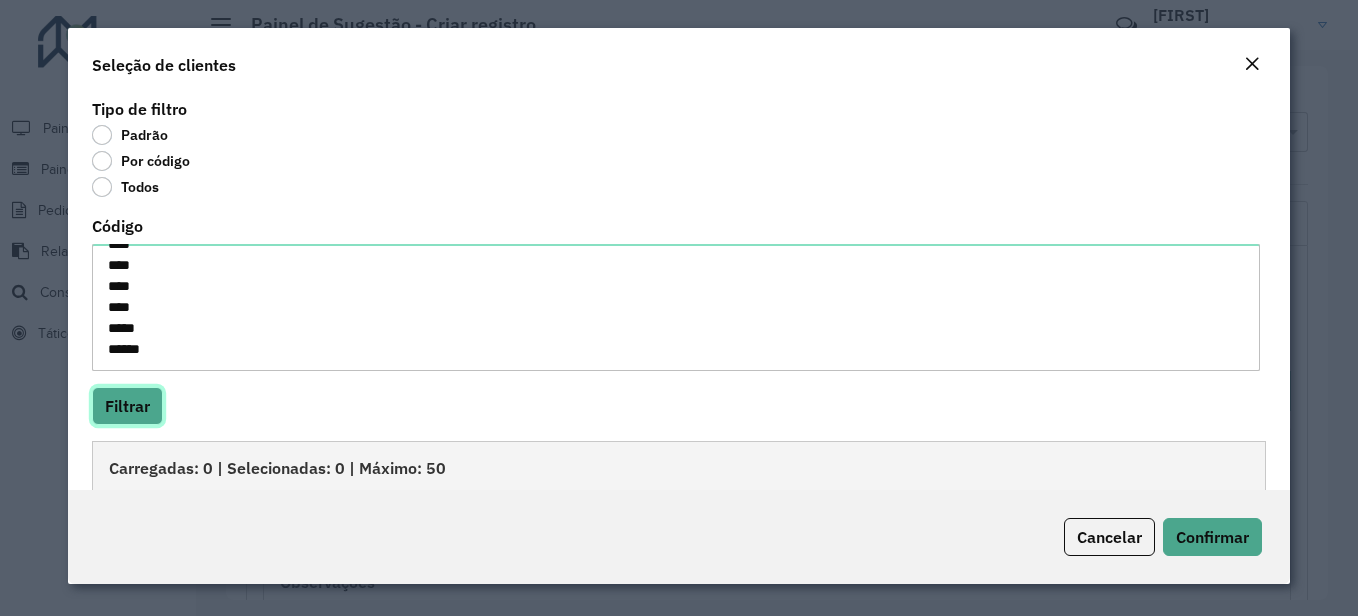 click on "Filtrar" 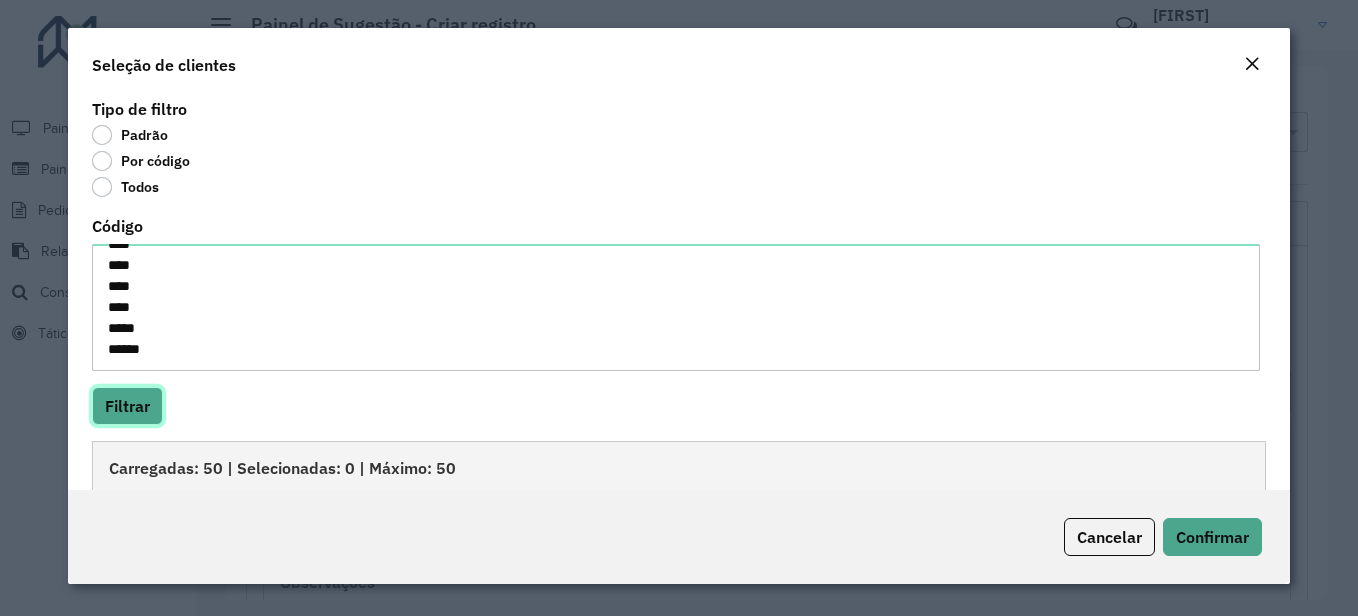 scroll, scrollTop: 200, scrollLeft: 0, axis: vertical 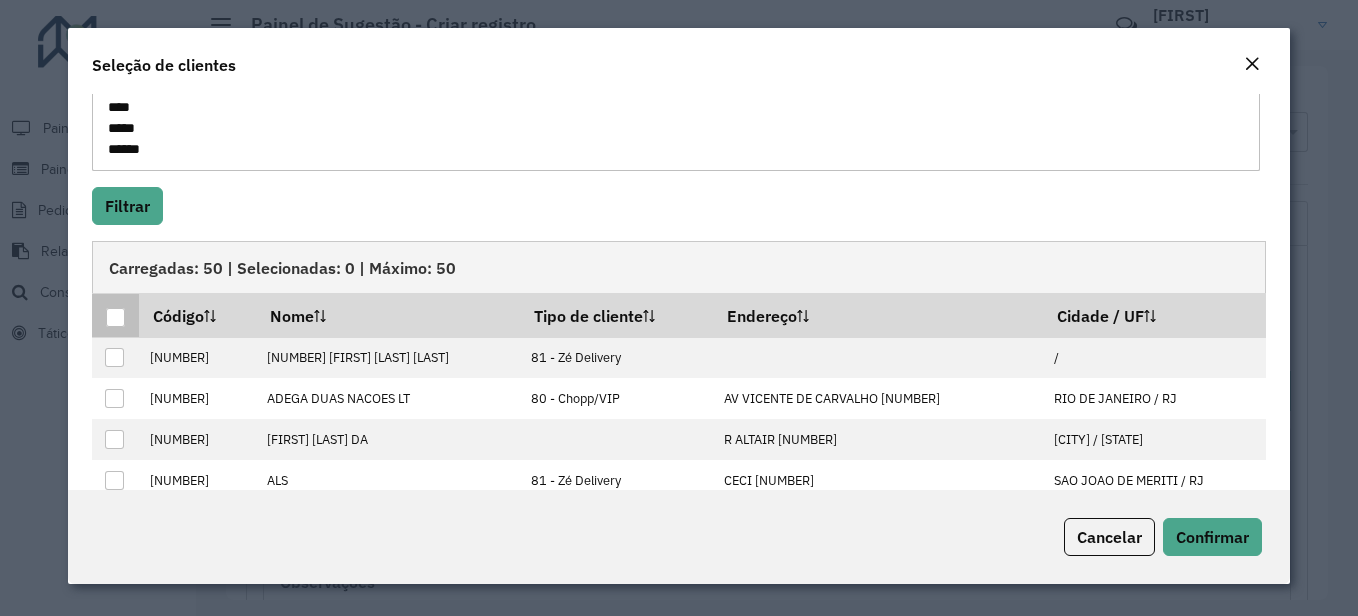 click at bounding box center [115, 317] 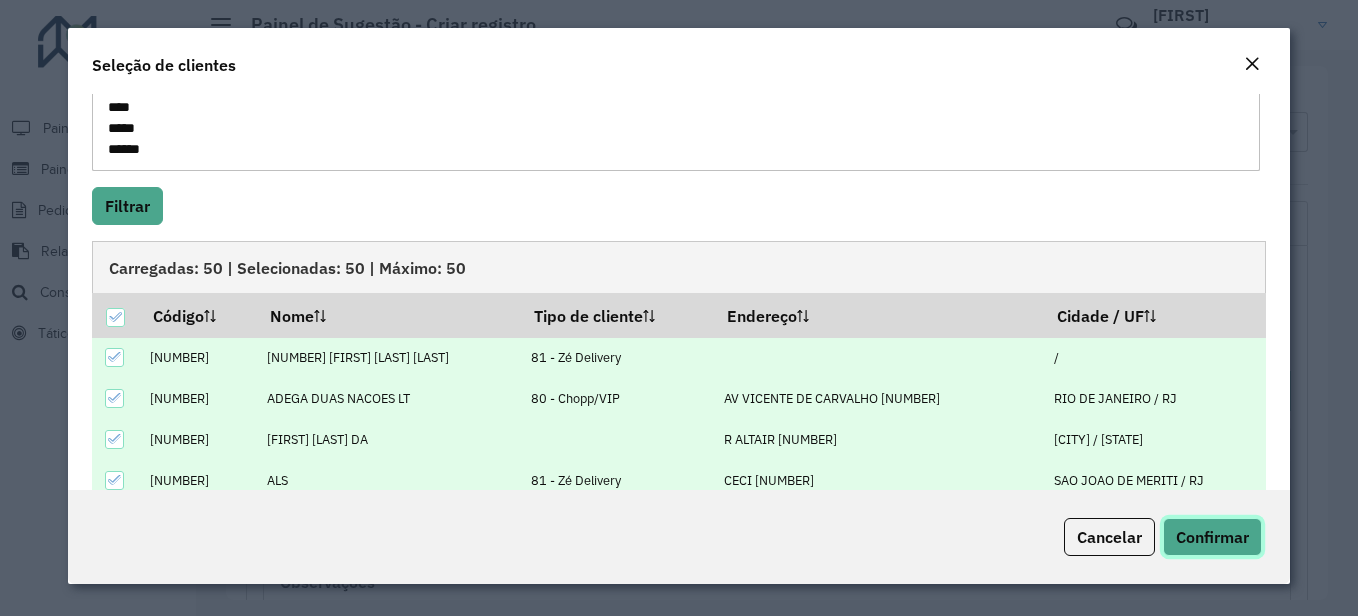 click on "Confirmar" 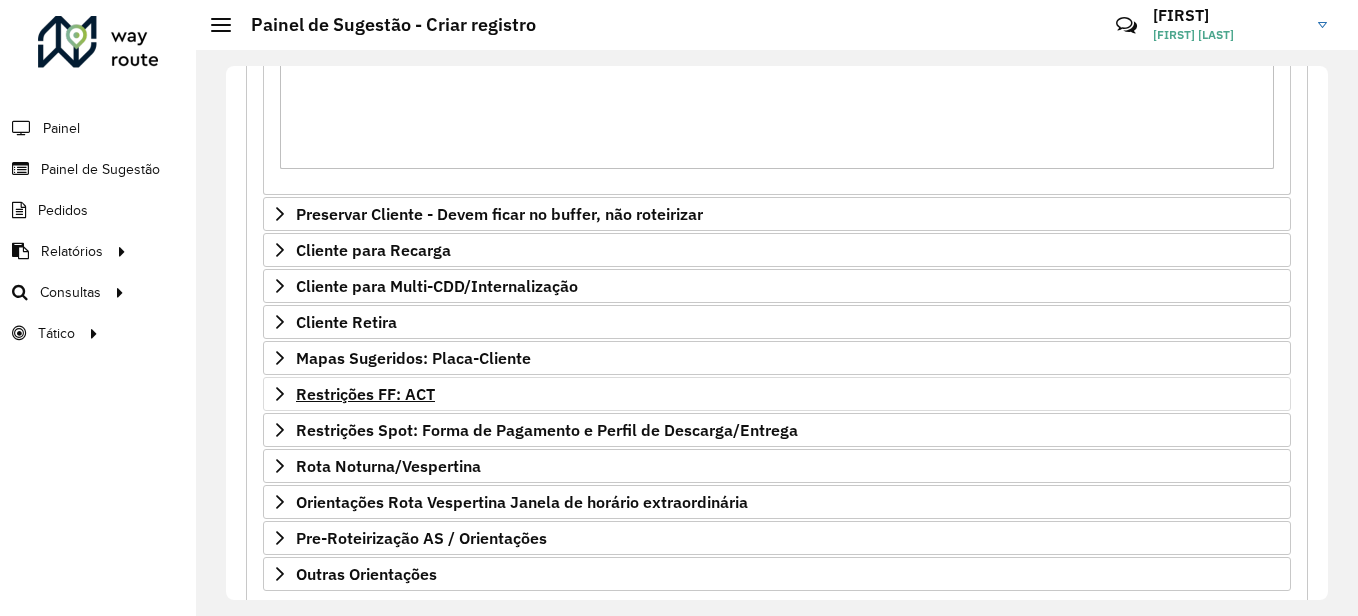 scroll, scrollTop: 715, scrollLeft: 0, axis: vertical 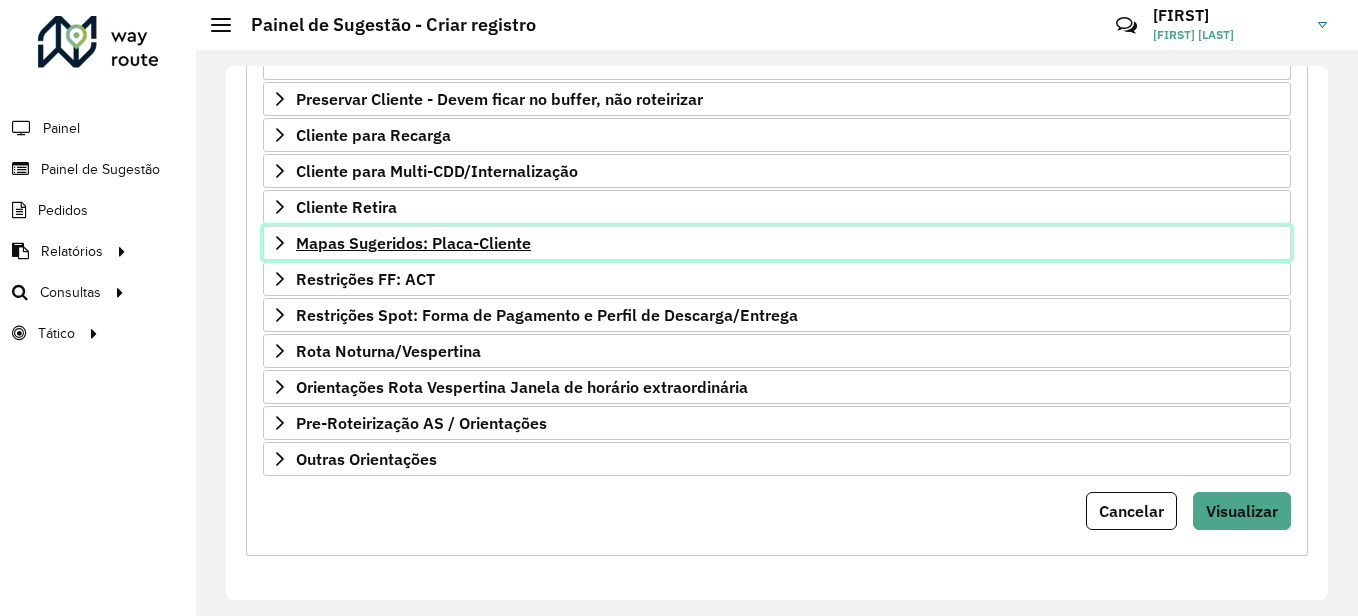 click on "Mapas Sugeridos: Placa-Cliente" at bounding box center (413, 243) 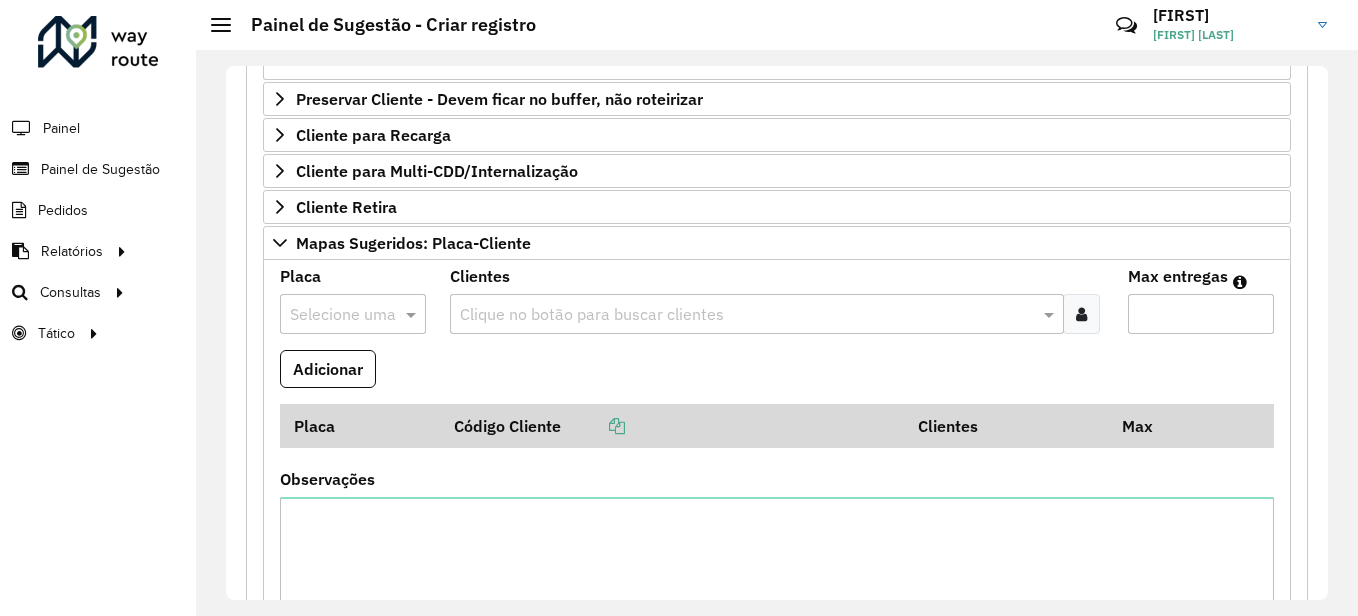 click on "Selecione uma opção" at bounding box center [353, 314] 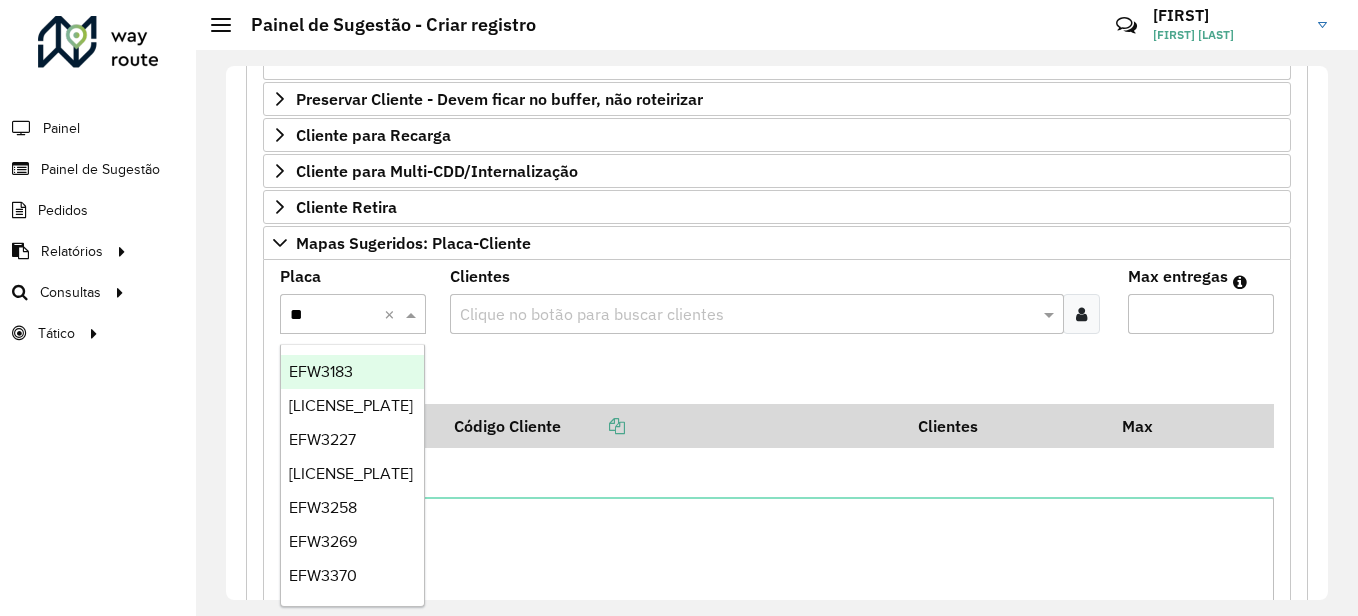 type on "*" 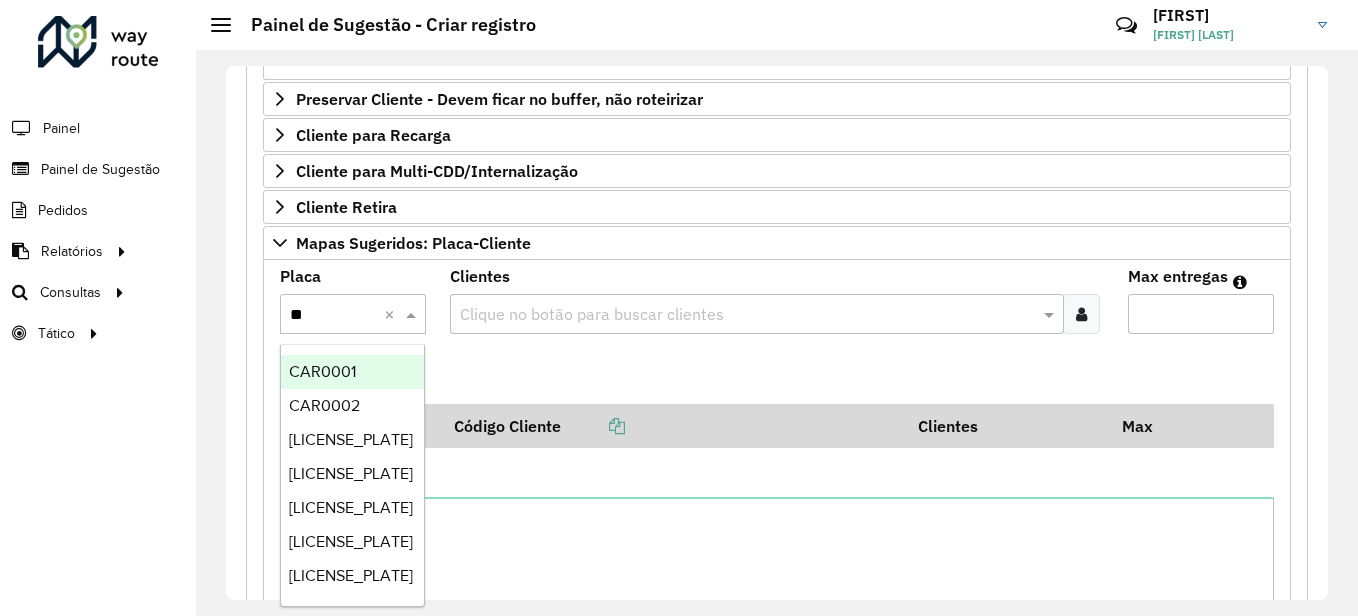 type on "***" 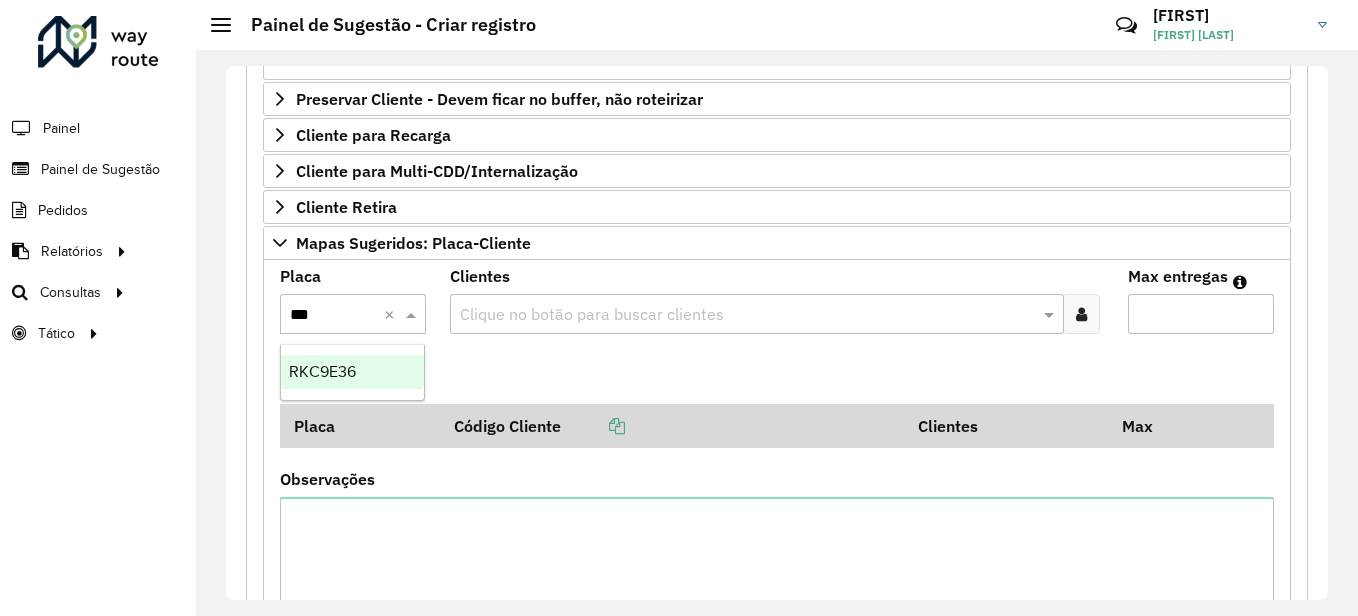click on "RKC9E36" at bounding box center (352, 372) 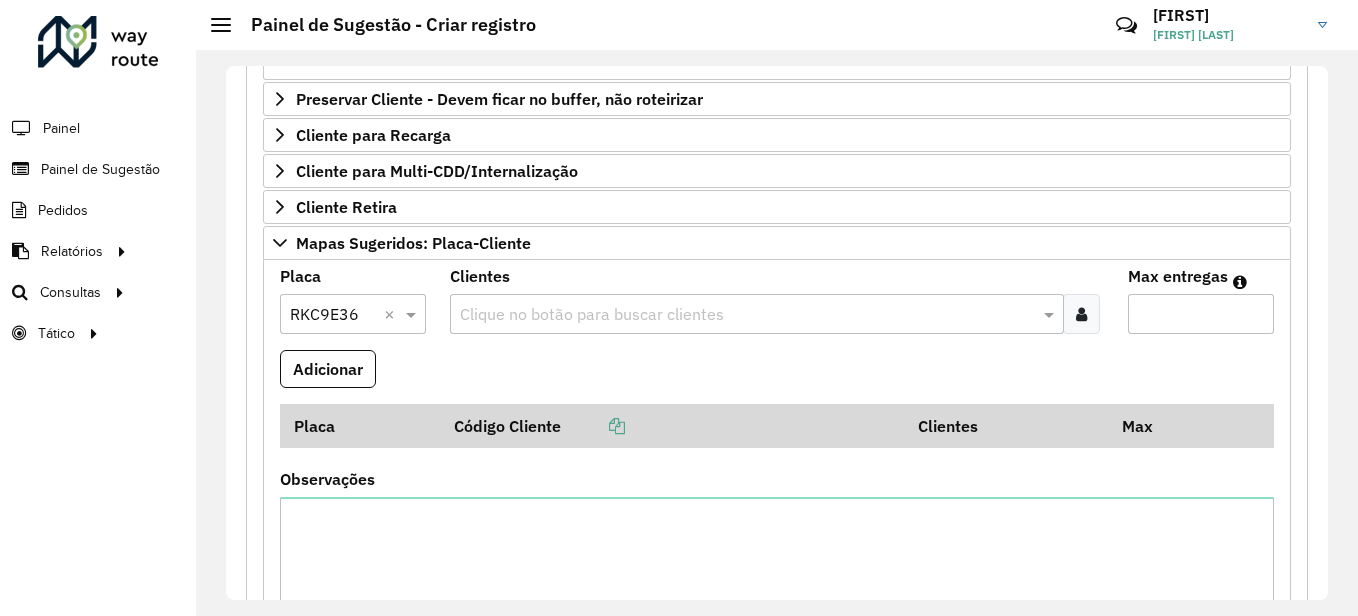 type 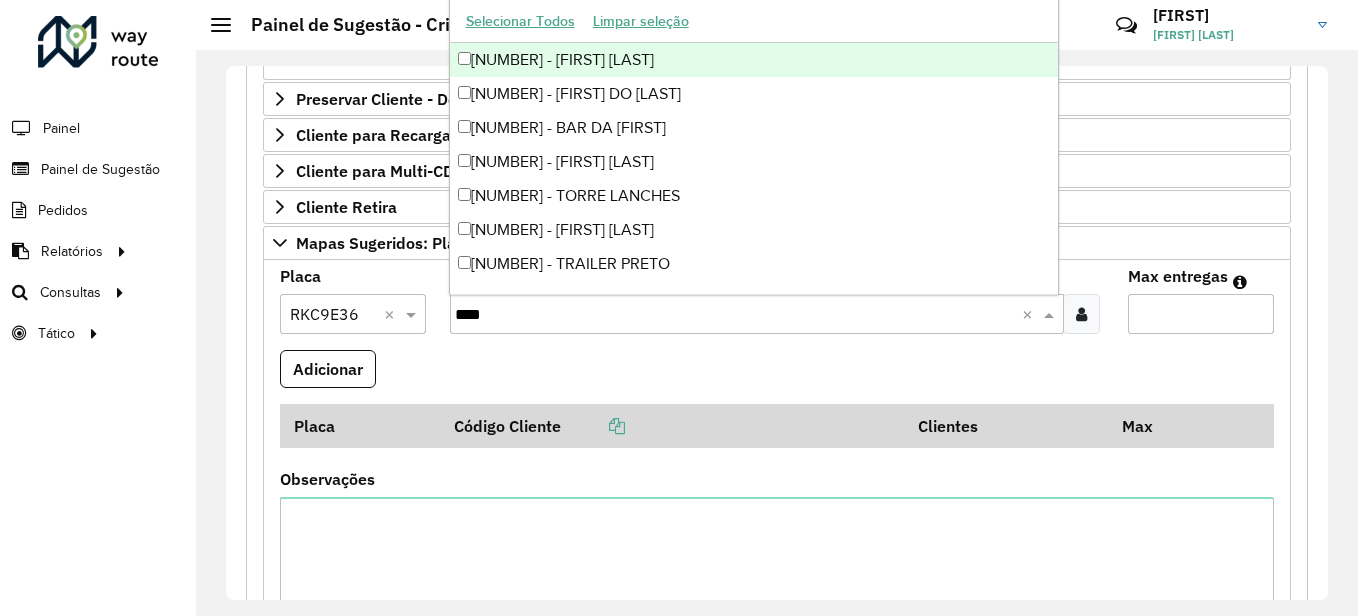 type on "*****" 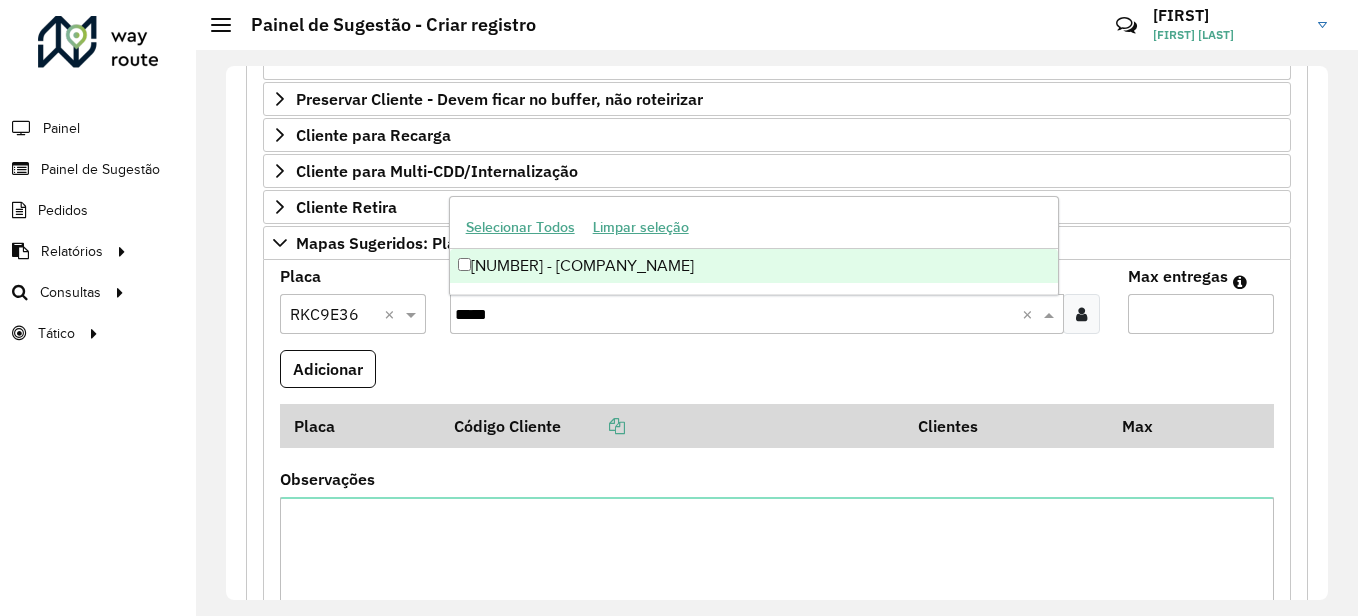 click on "[NUMBER] - CASAFRUTI DAS AMERICAS LTDA" at bounding box center (754, 266) 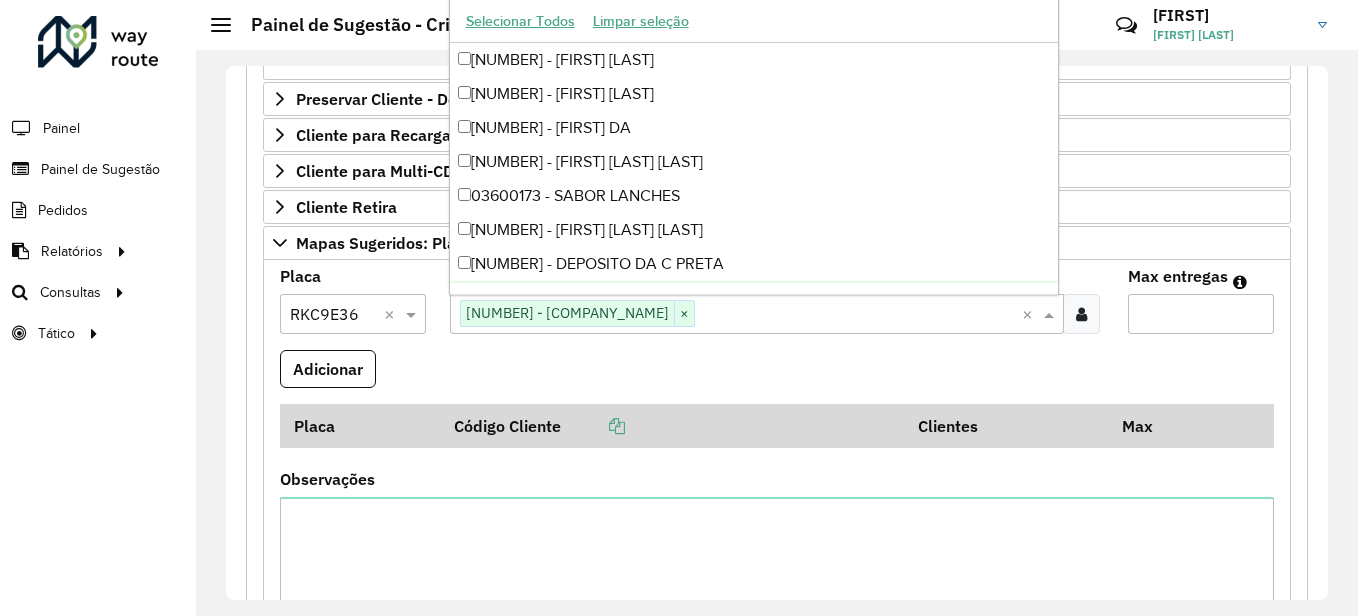paste on "*****" 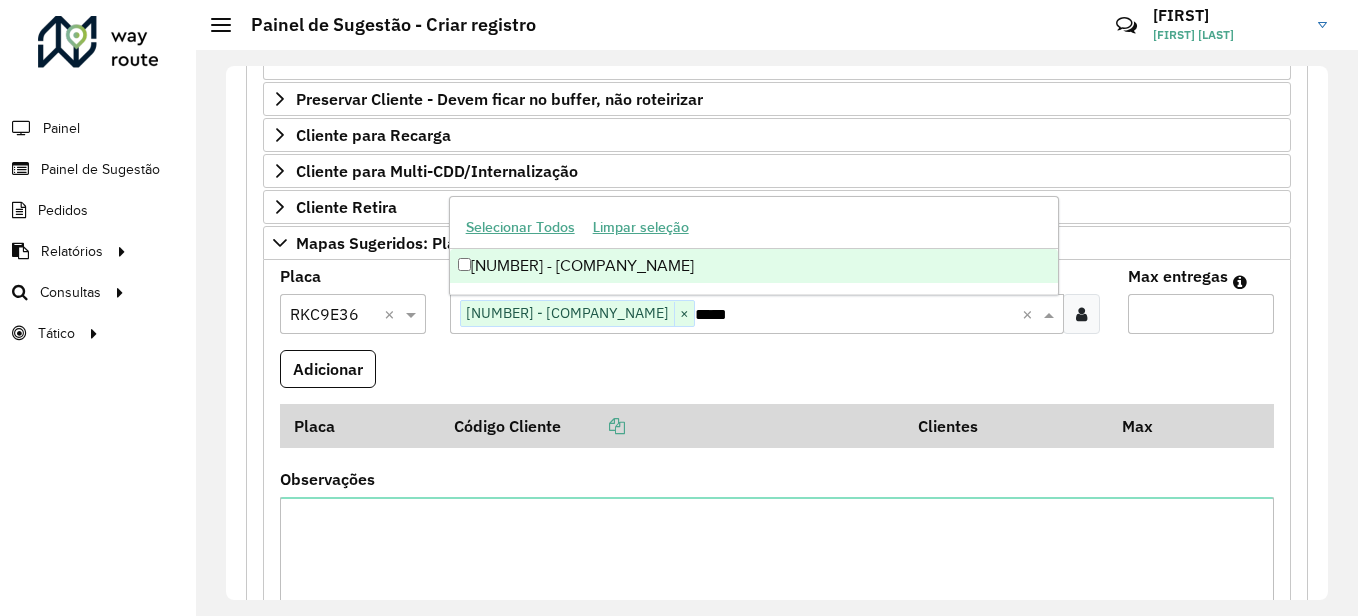 click on "[NUMBER] - MERCADOS BOM PRECO DE SAO JOAO LTDA" at bounding box center [754, 266] 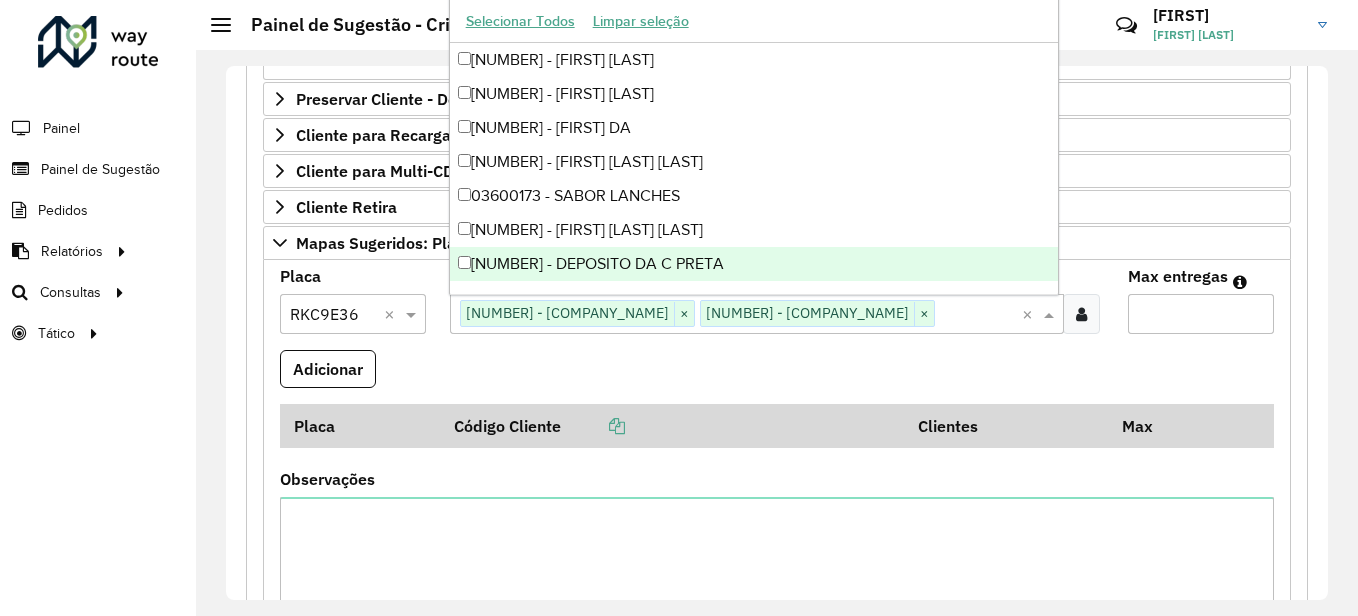 click on "Max entregas" at bounding box center (1201, 314) 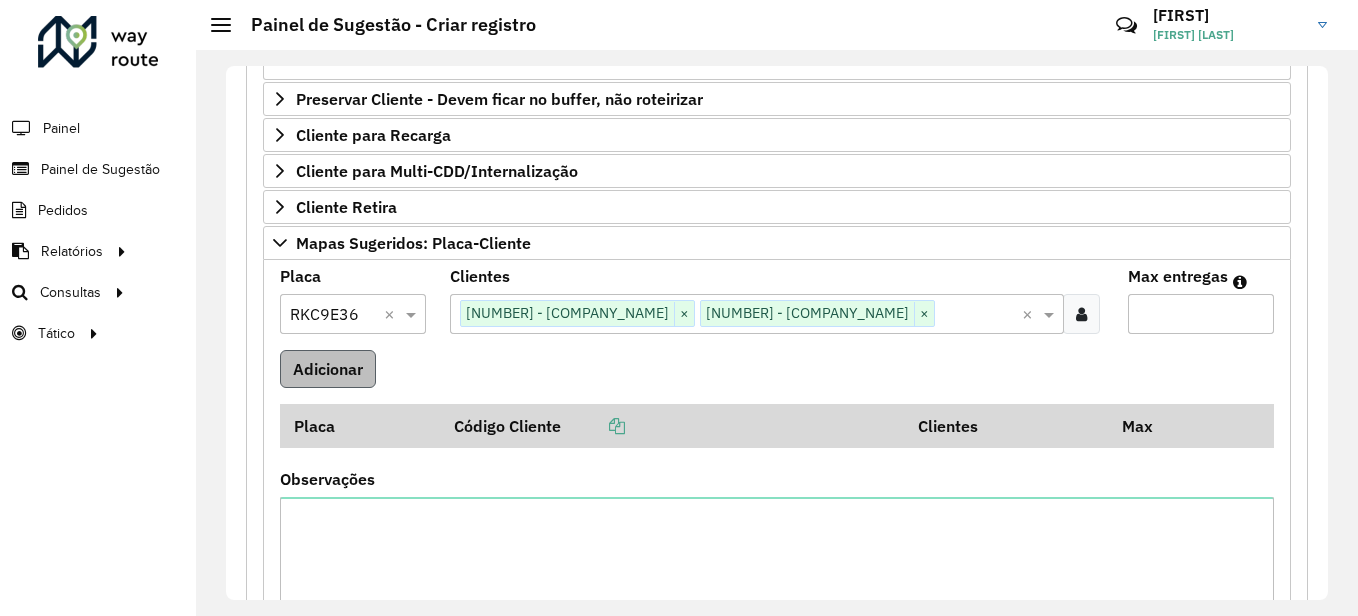 type on "*" 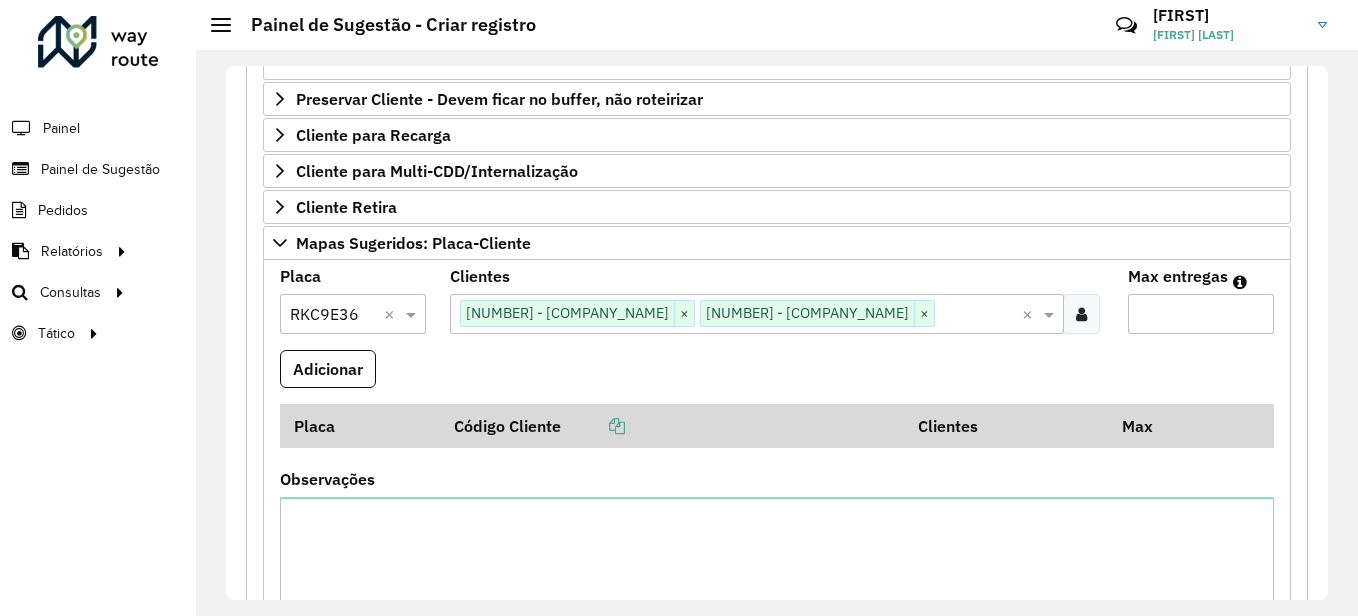 click on "Adicionar" at bounding box center (328, 369) 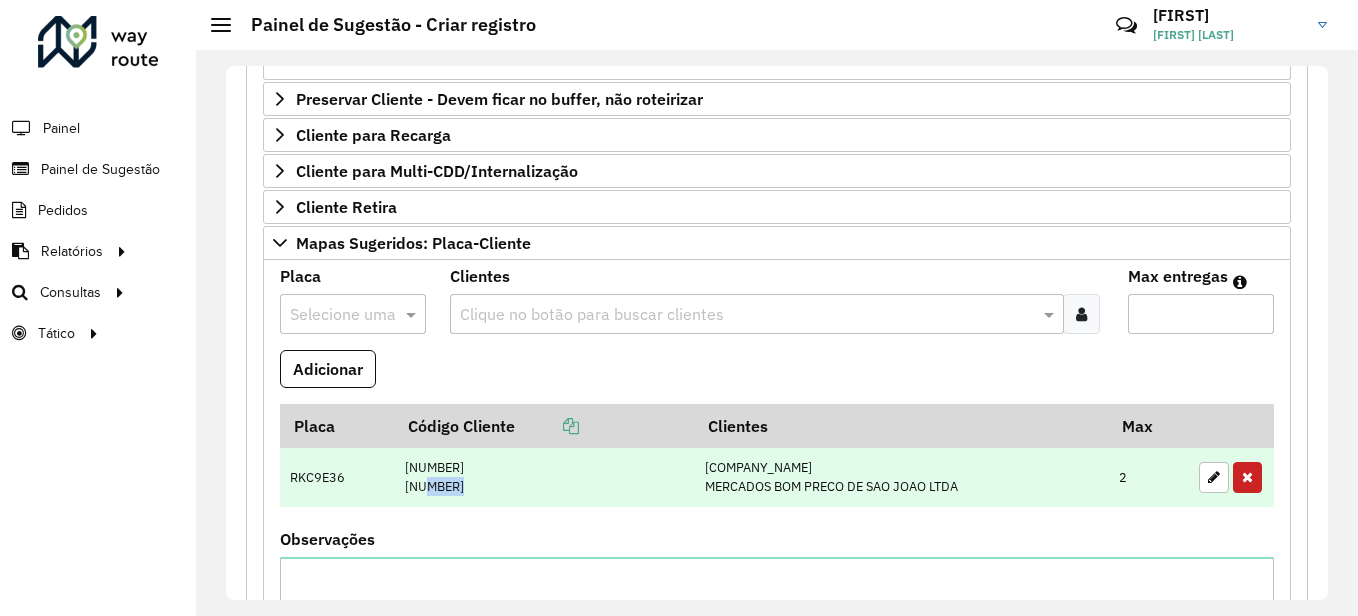 drag, startPoint x: 427, startPoint y: 486, endPoint x: 468, endPoint y: 491, distance: 41.303753 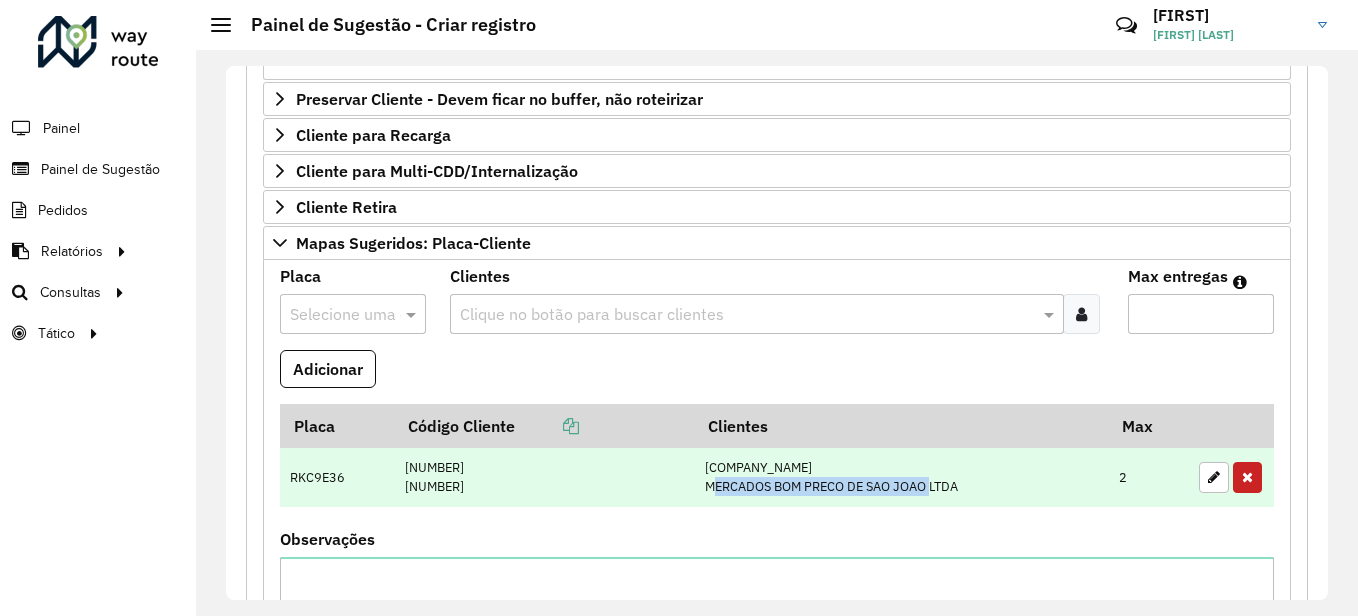 drag, startPoint x: 703, startPoint y: 490, endPoint x: 926, endPoint y: 485, distance: 223.05605 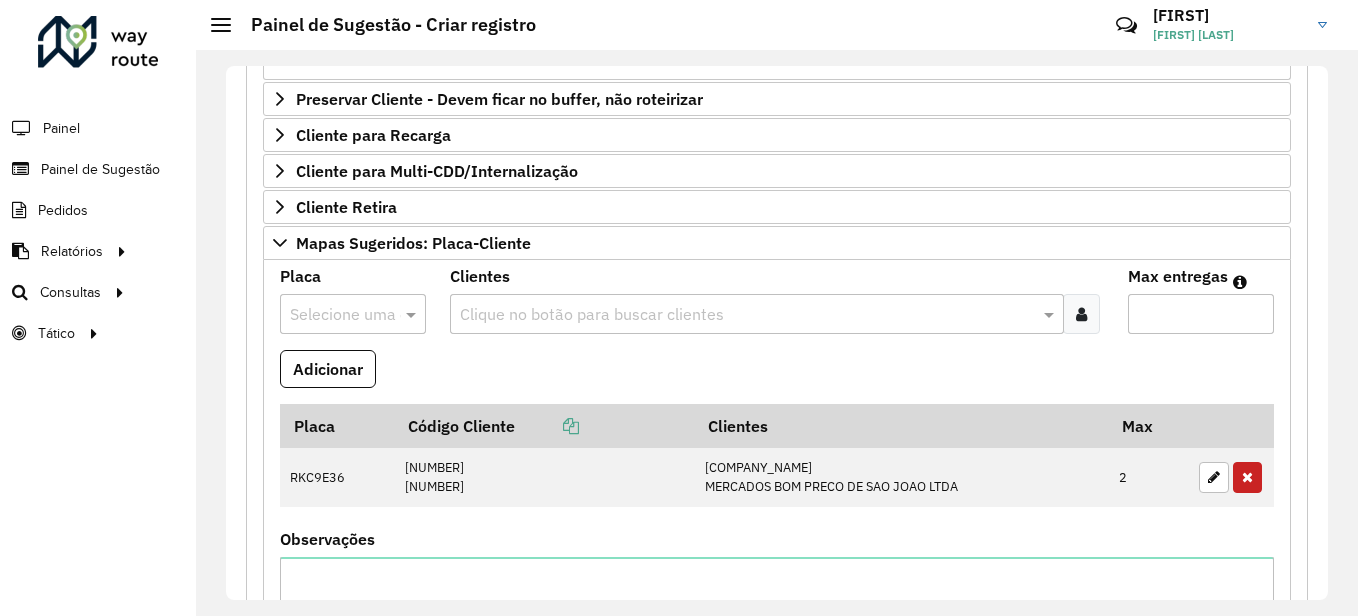 click on "Adicionar" at bounding box center [777, 377] 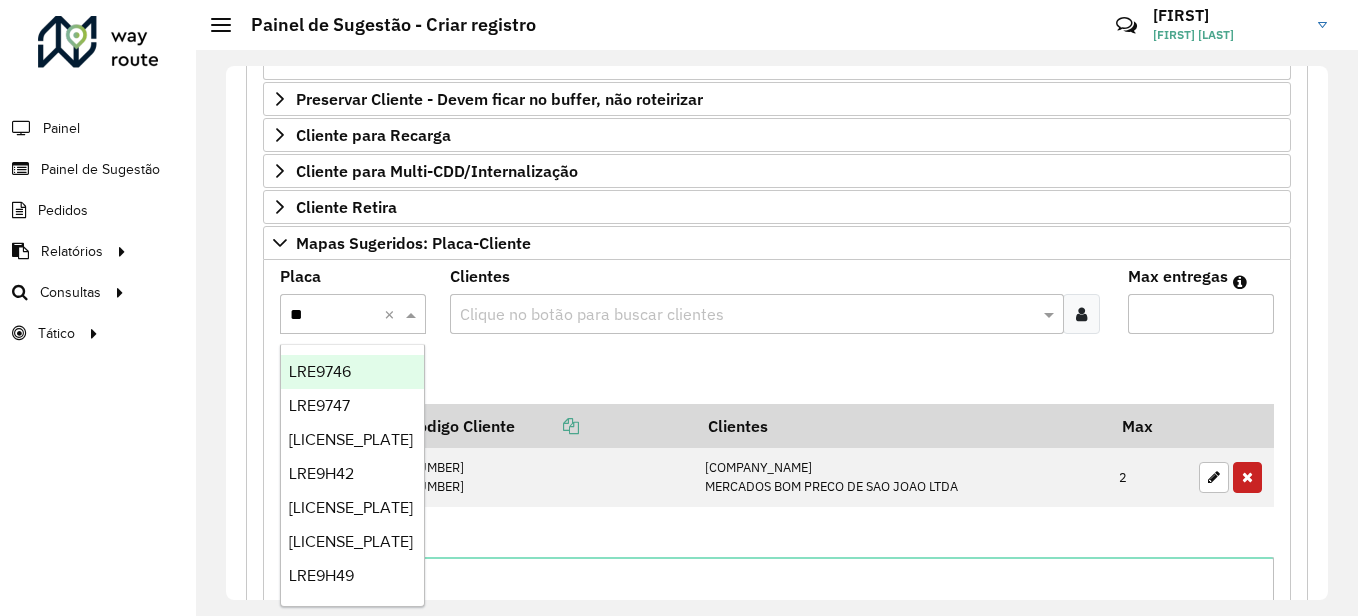 type on "***" 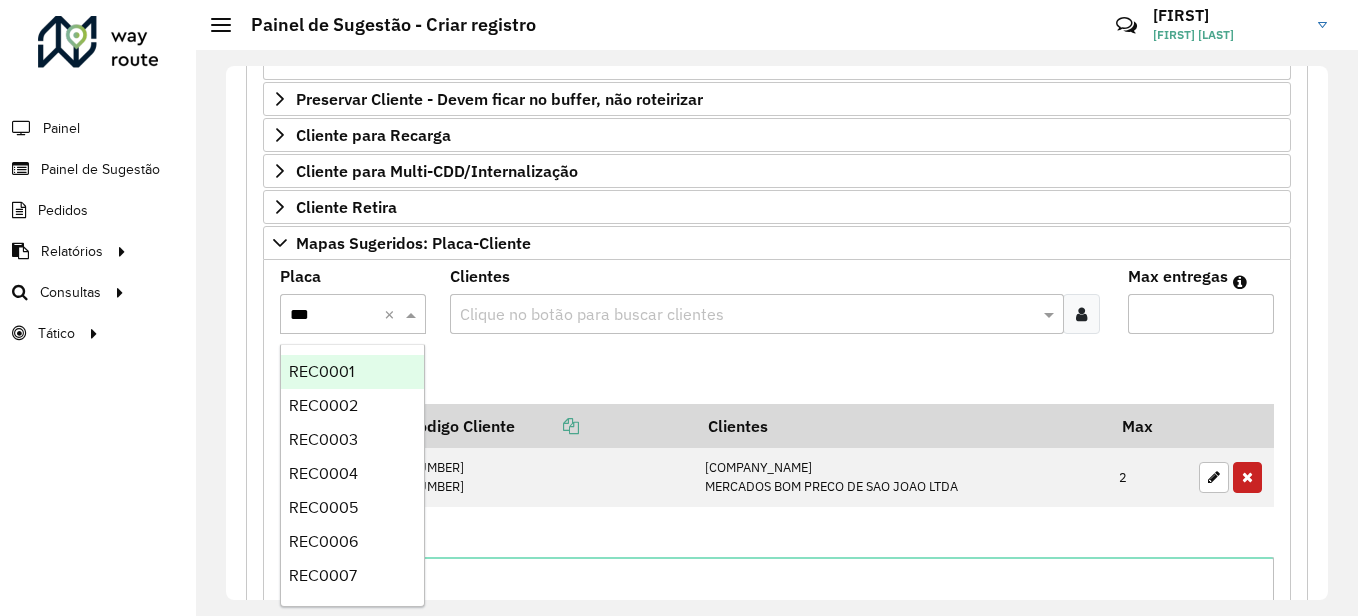 drag, startPoint x: 360, startPoint y: 374, endPoint x: 378, endPoint y: 363, distance: 21.095022 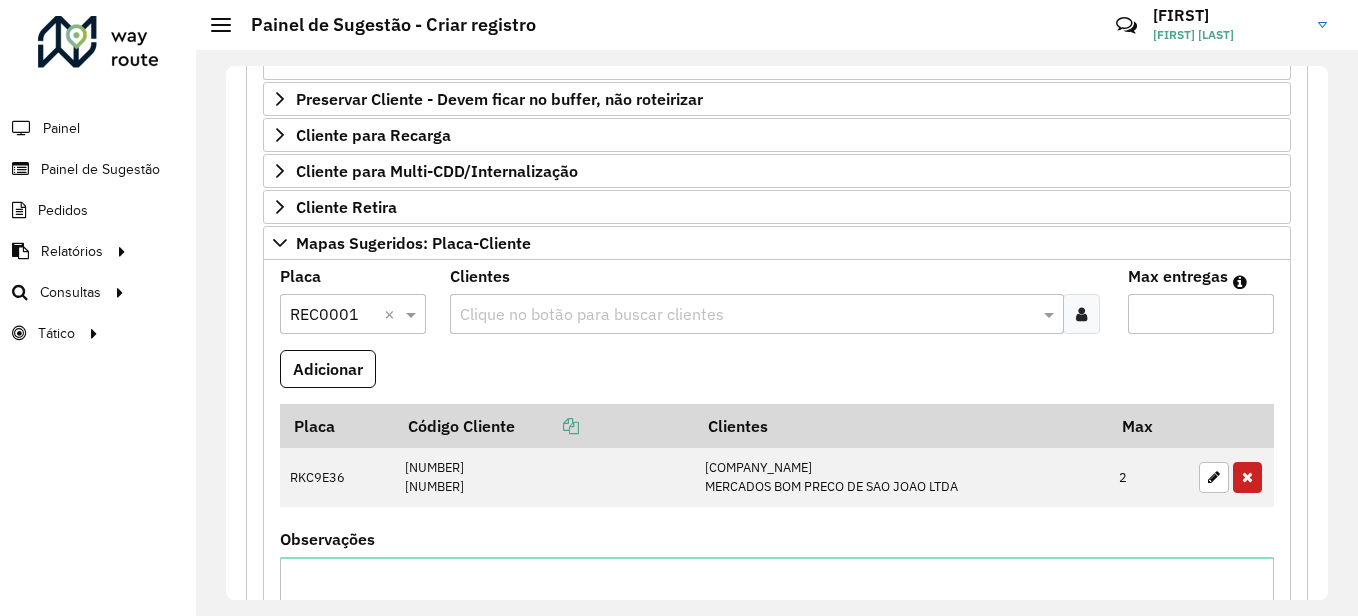 click at bounding box center [747, 315] 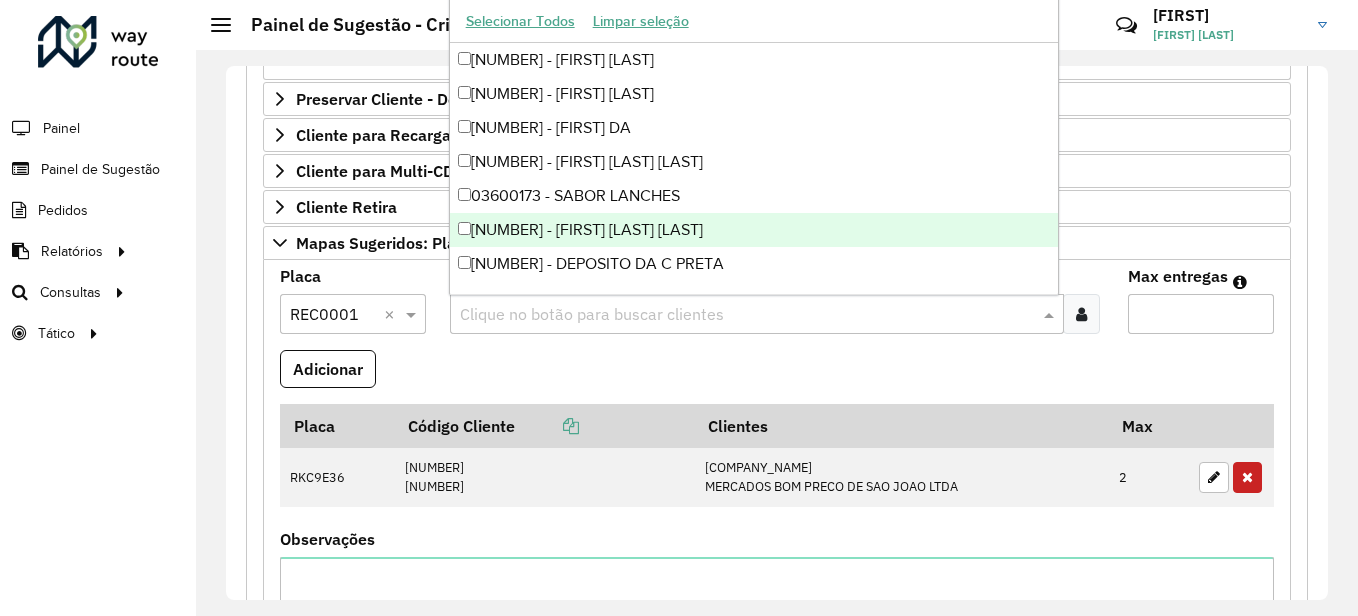 paste on "*****" 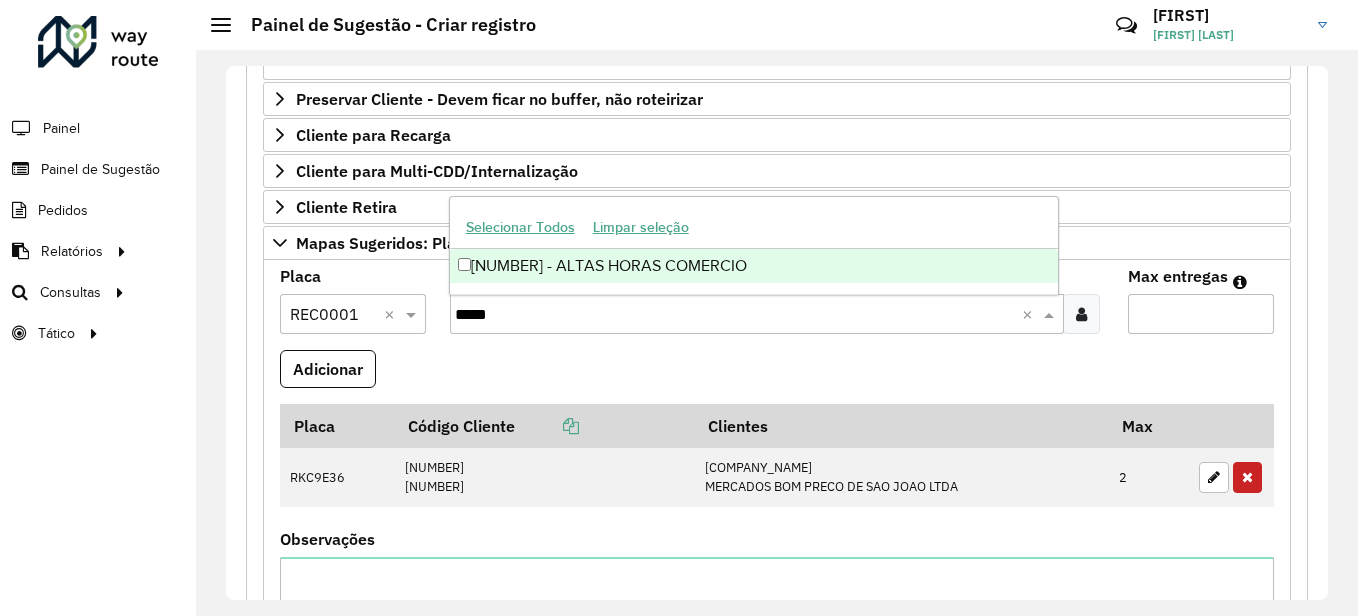 click on "[NUMBER] - ALTAS HORAS COMERCIO" at bounding box center (754, 266) 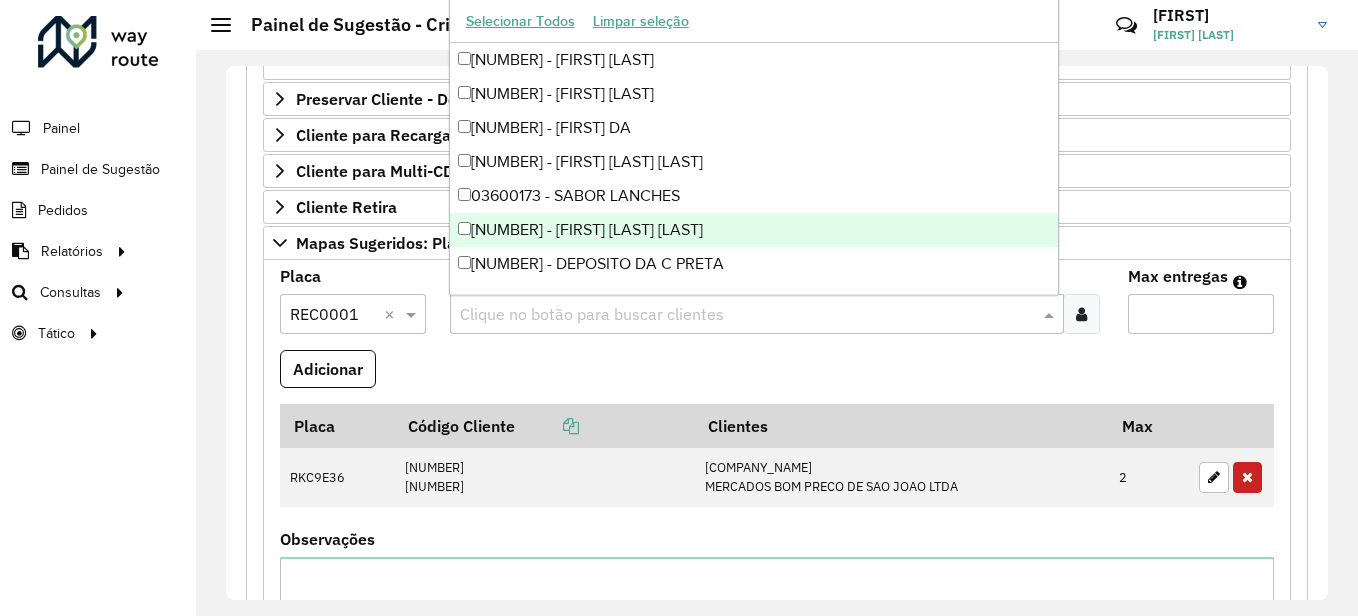 click on "Adicionar" at bounding box center (777, 377) 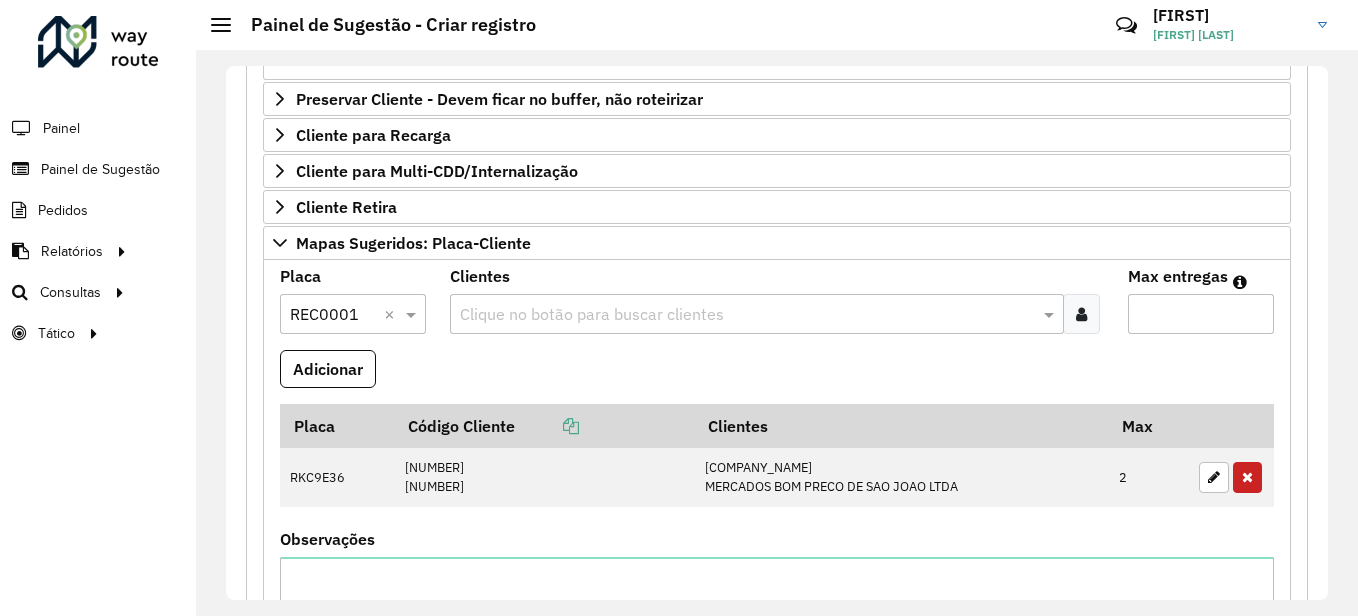 click at bounding box center [747, 315] 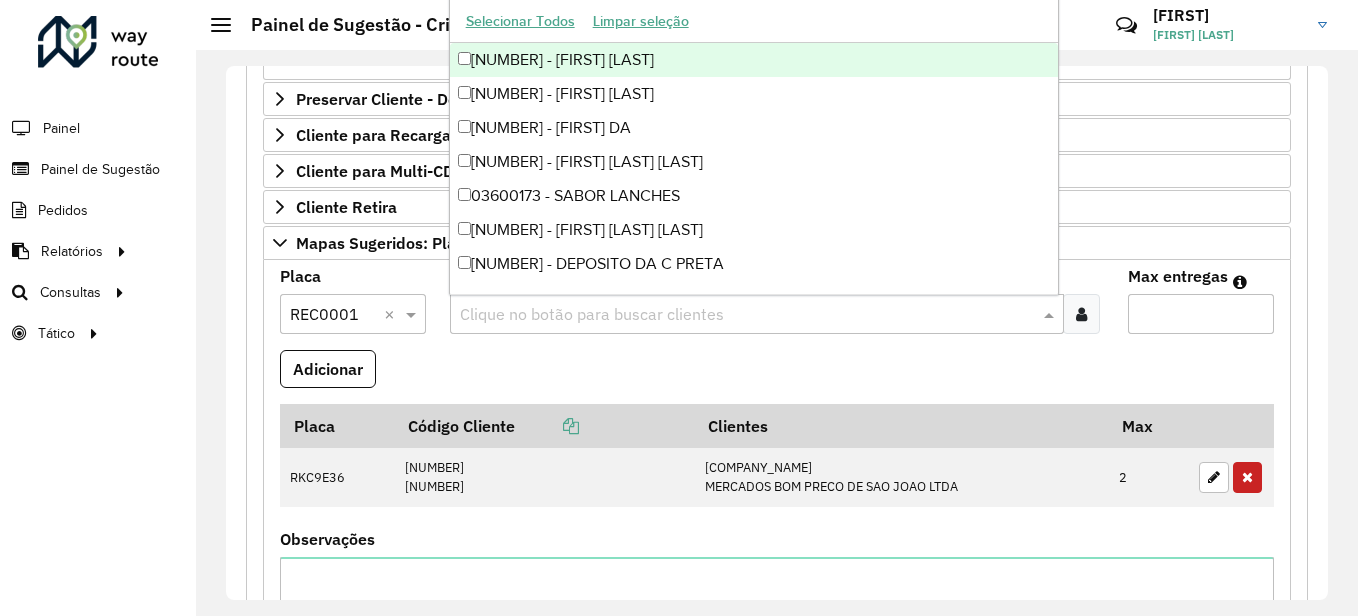click on "Adicionar" at bounding box center [777, 377] 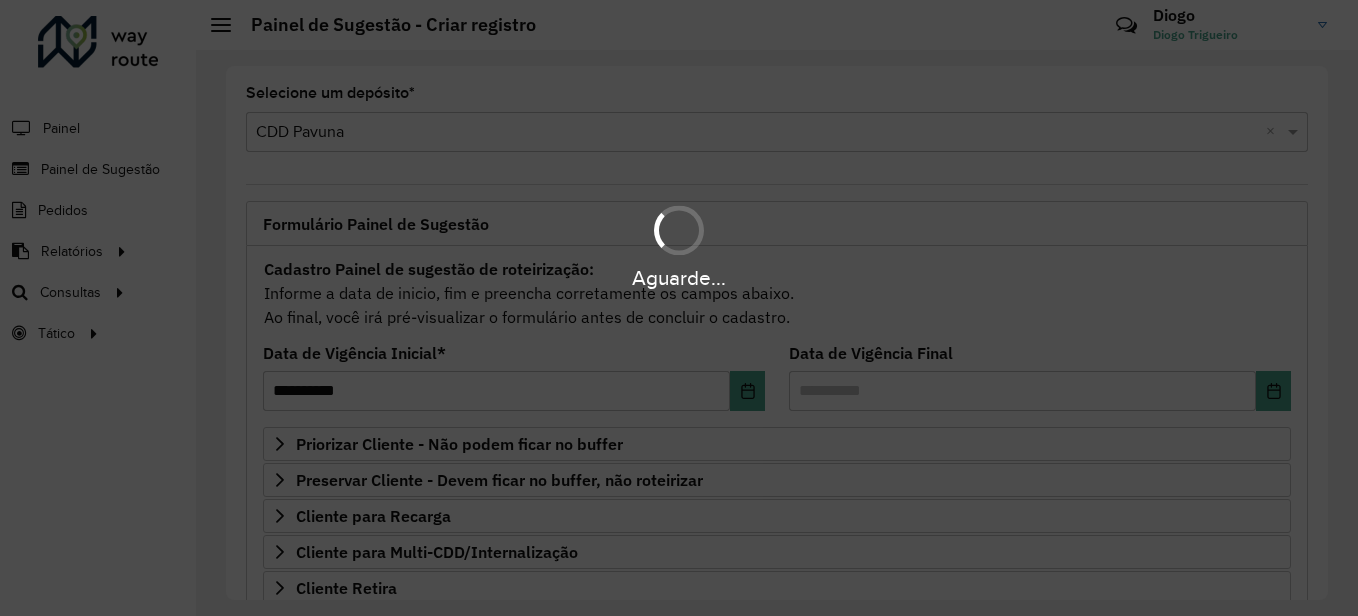 scroll, scrollTop: 0, scrollLeft: 0, axis: both 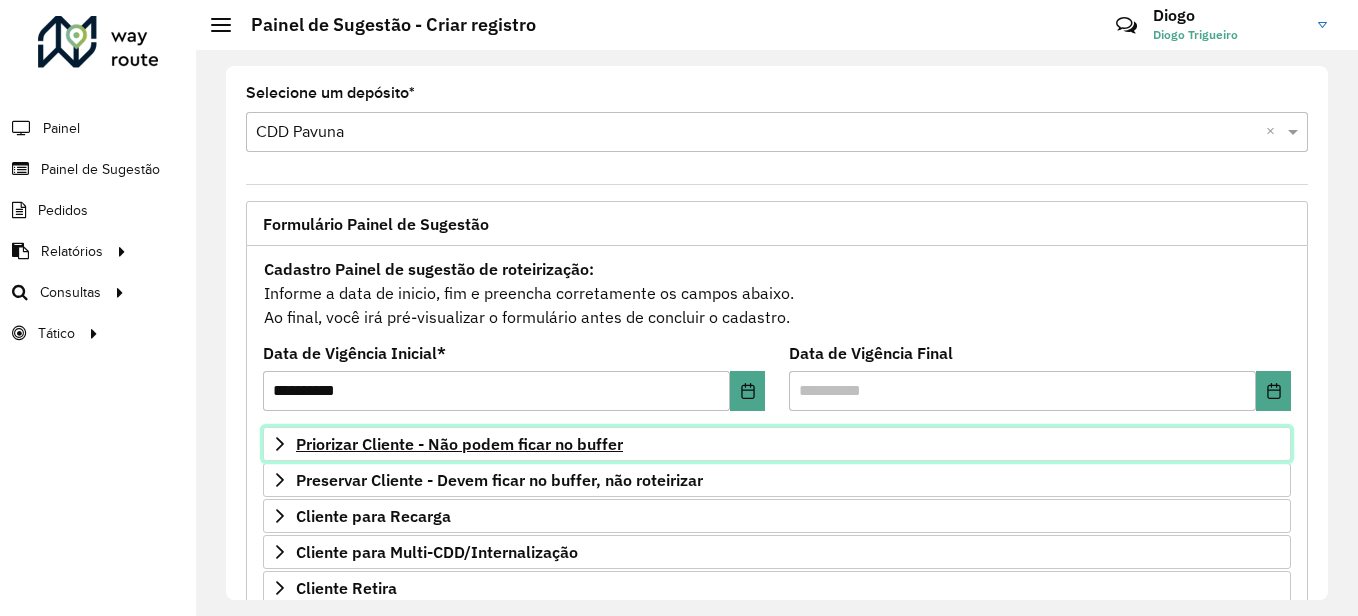click on "Priorizar Cliente - Não podem ficar no buffer" at bounding box center [459, 444] 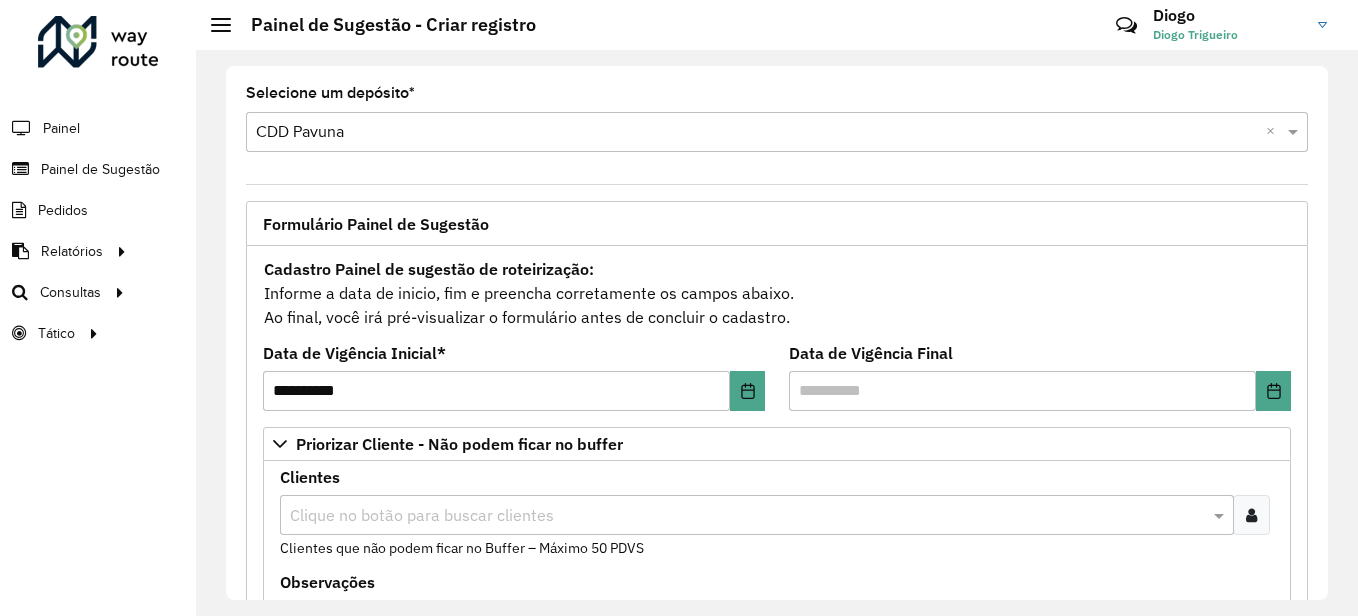 click at bounding box center (1251, 515) 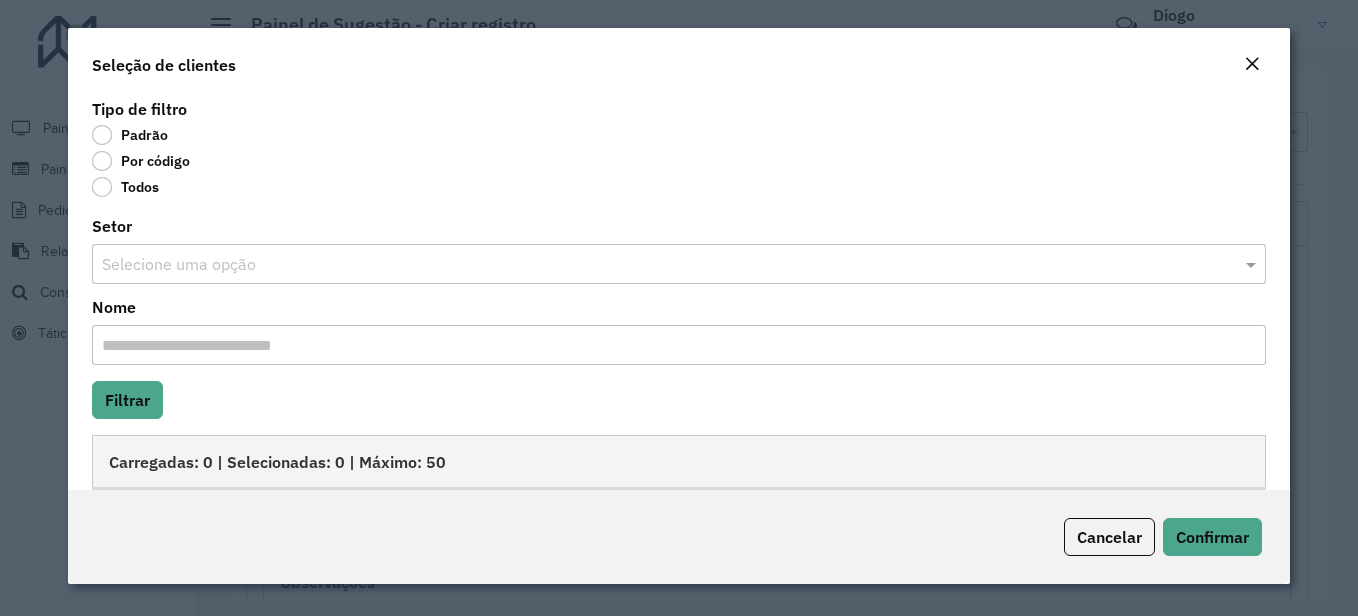 click on "Por código" 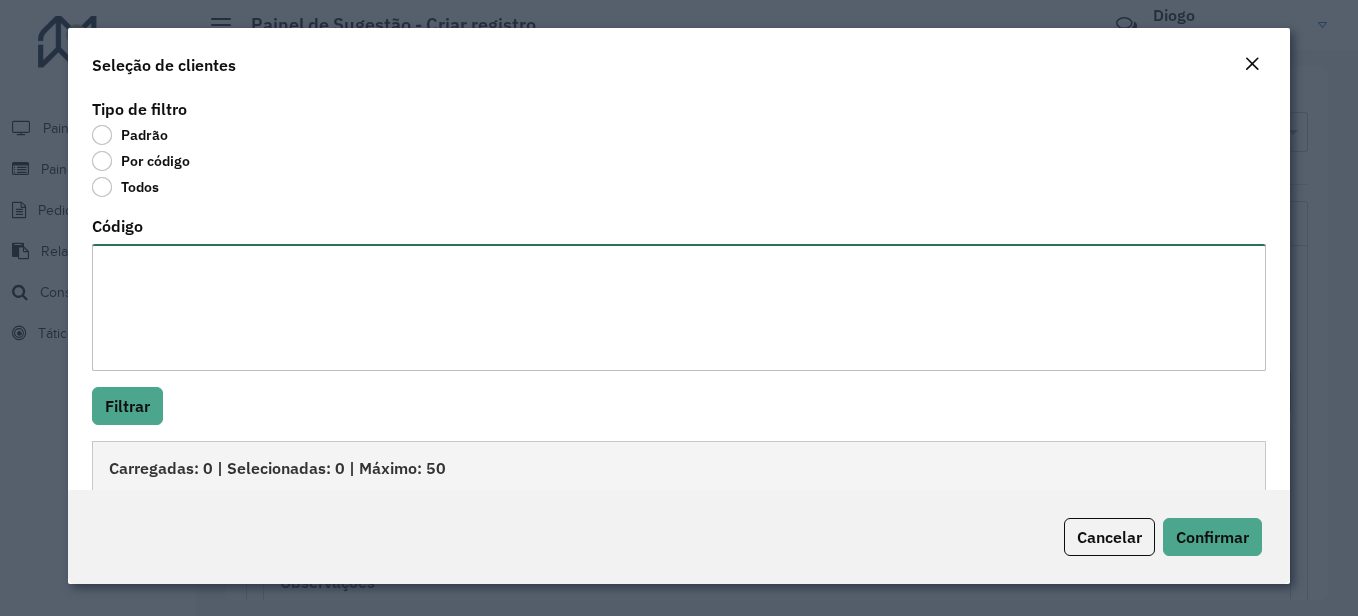 click on "Código" at bounding box center (679, 307) 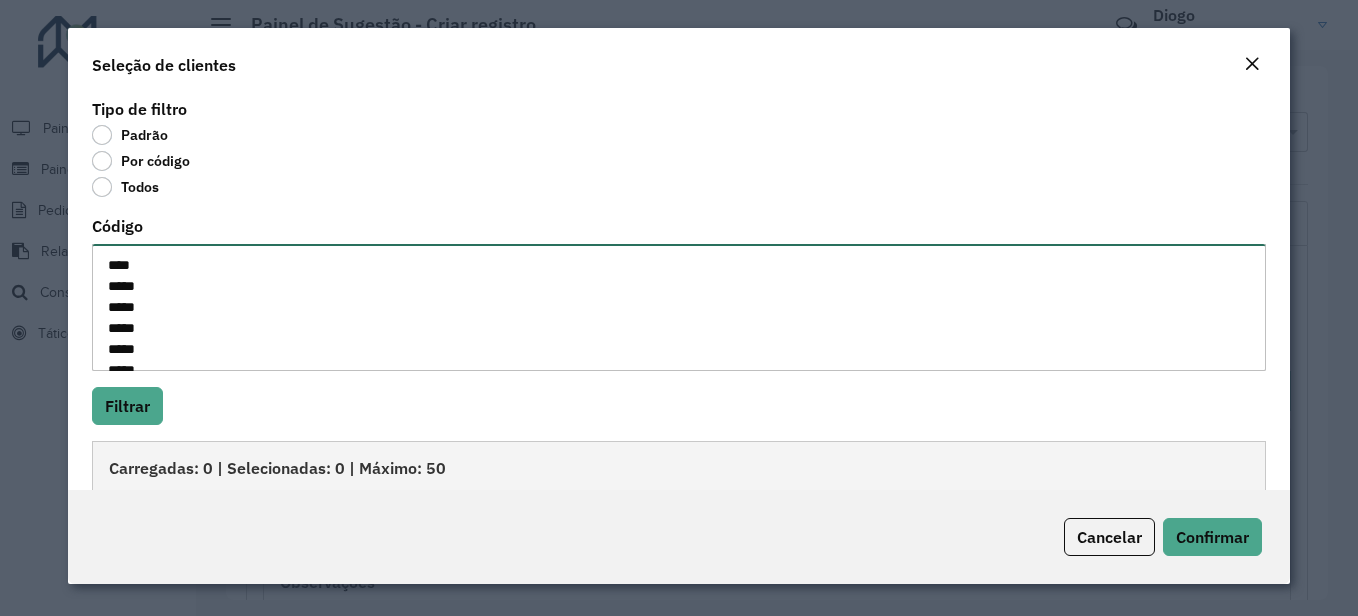 scroll, scrollTop: 953, scrollLeft: 0, axis: vertical 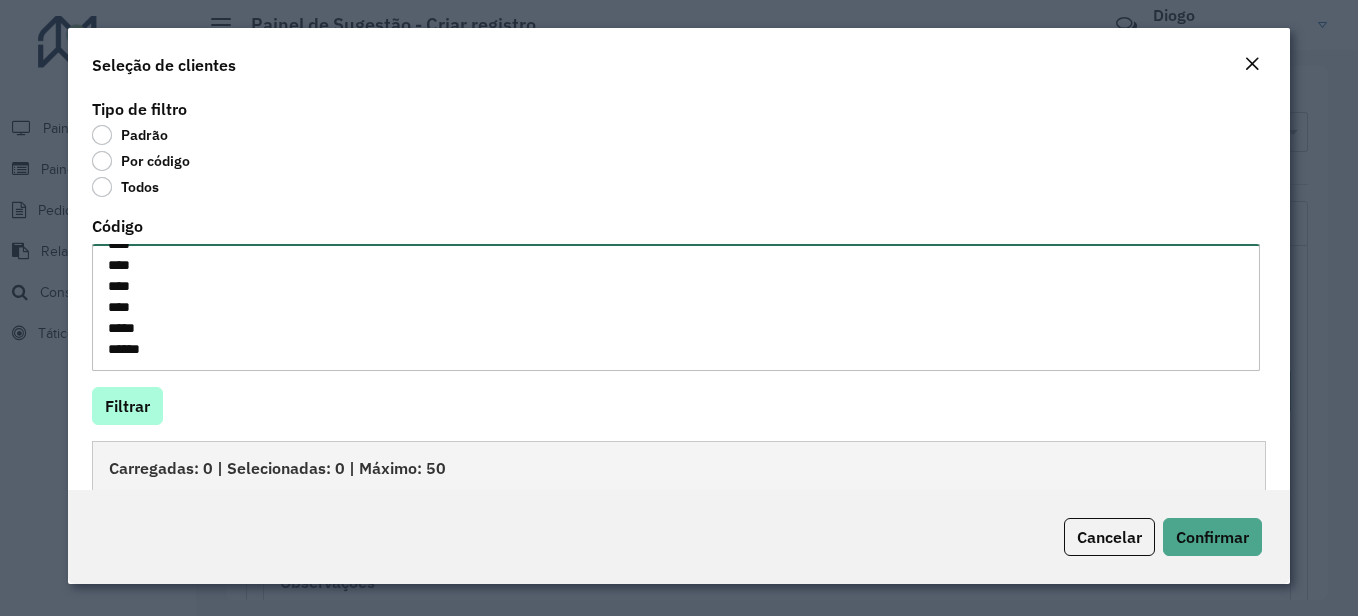 type on "****
*****
*****
*****
*****
*****
****
*****
*****
*****
*****
****
*****
*****
*****
*****
****
*****
*****
***
***
****
****
*****
*****
*****
****
*****
****
****
*****
*****
*****
*****
****
****
****
*****
*****
*****
*****
*****
*****
*****
****
****
****
****
*****
*****" 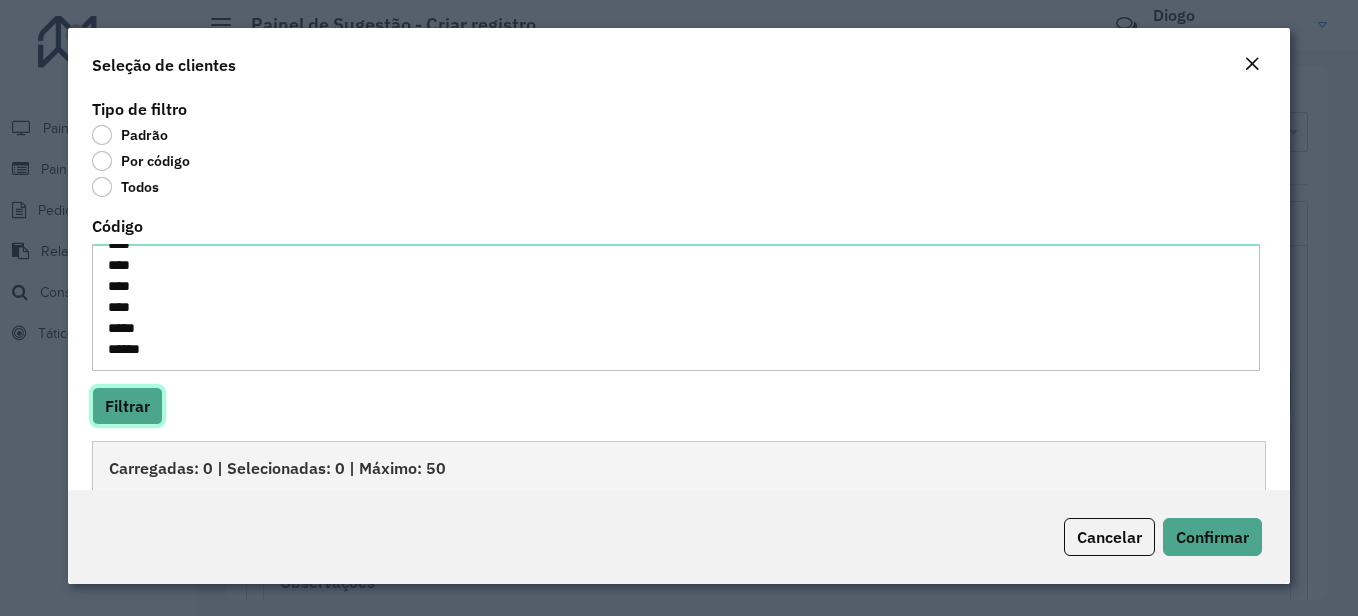 click on "Filtrar" 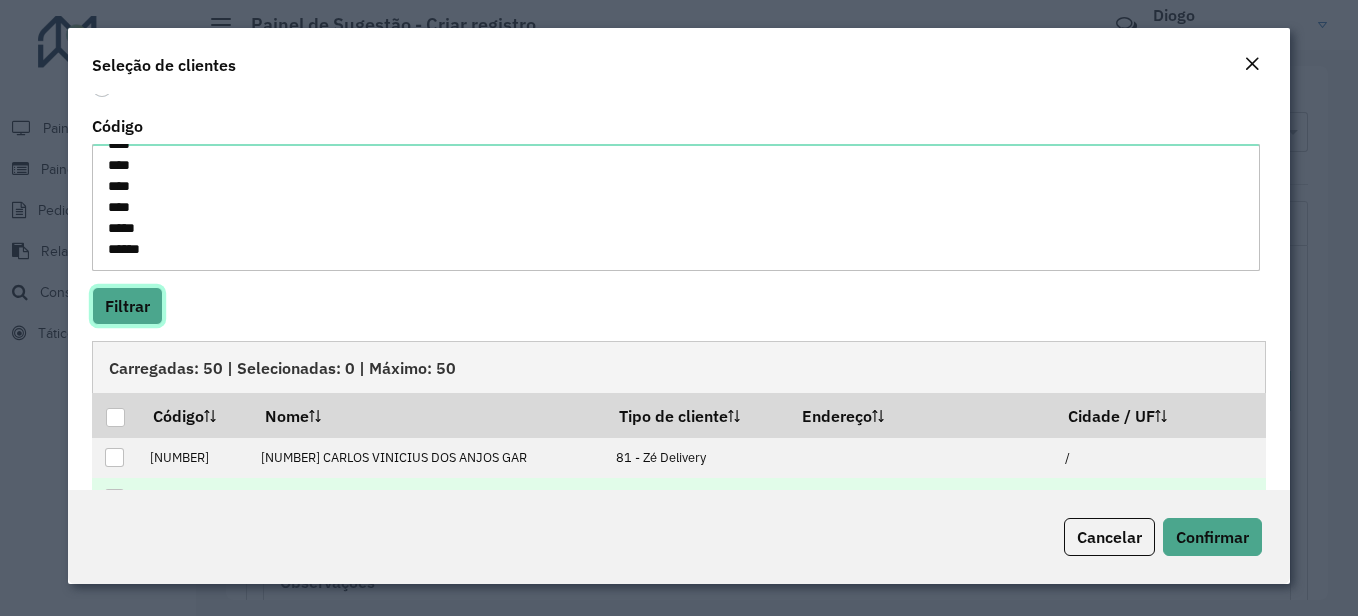 scroll, scrollTop: 200, scrollLeft: 0, axis: vertical 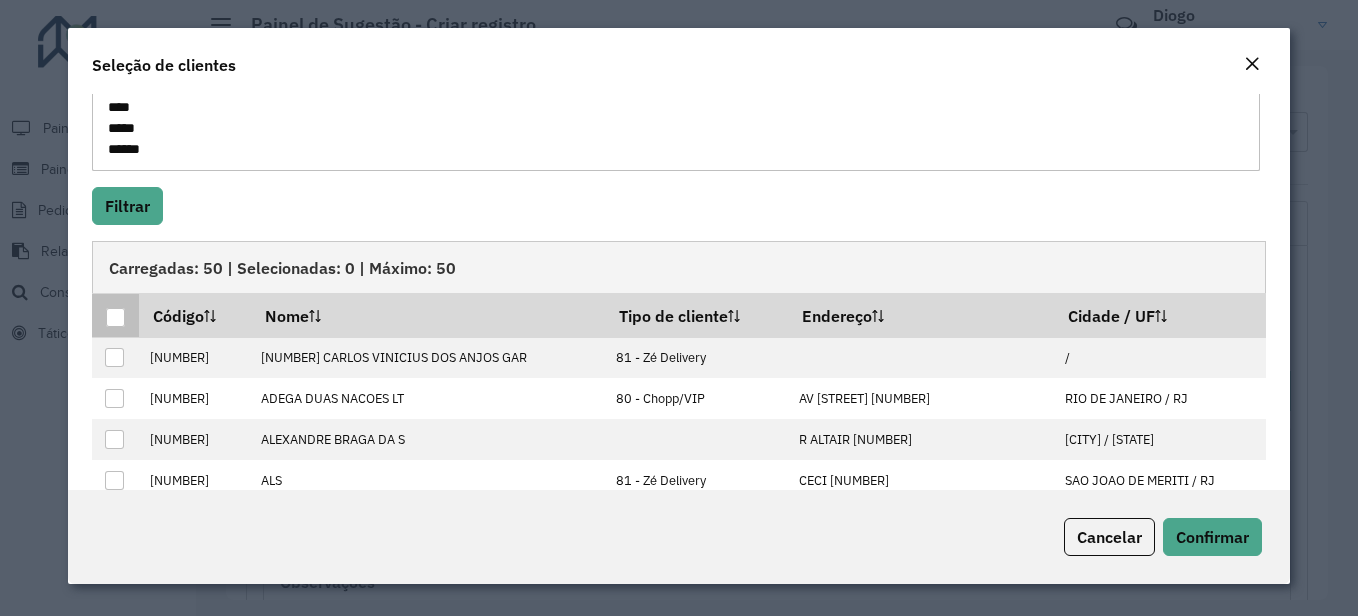 click at bounding box center [115, 315] 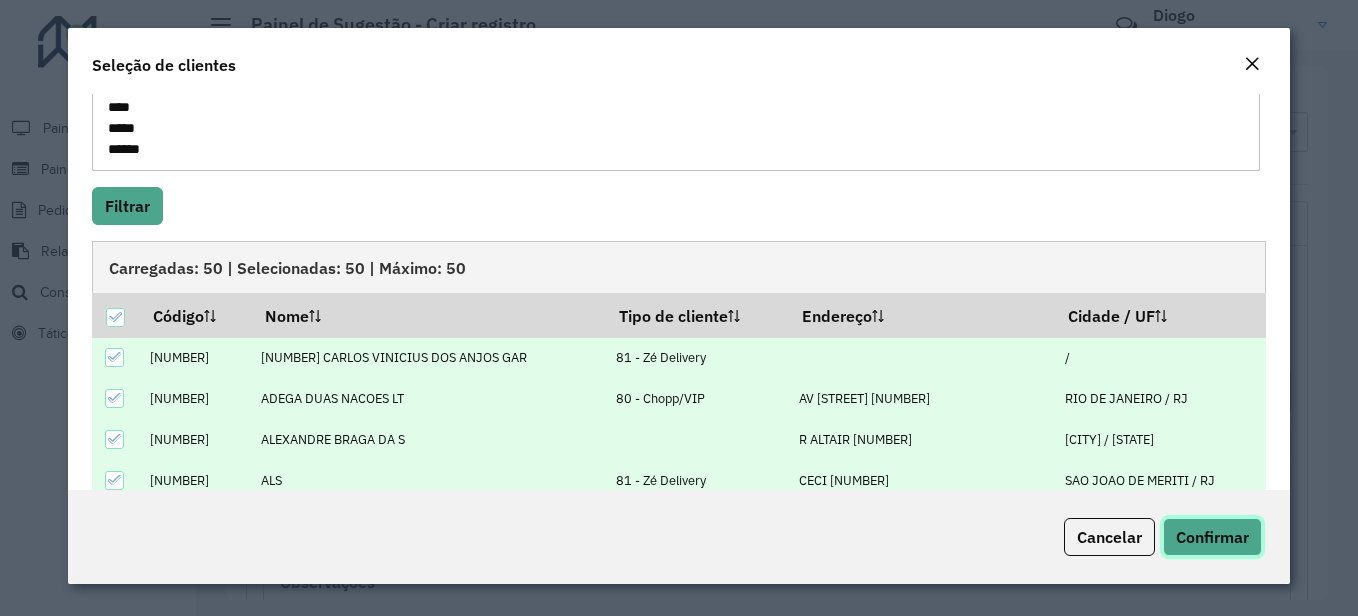 click on "Confirmar" 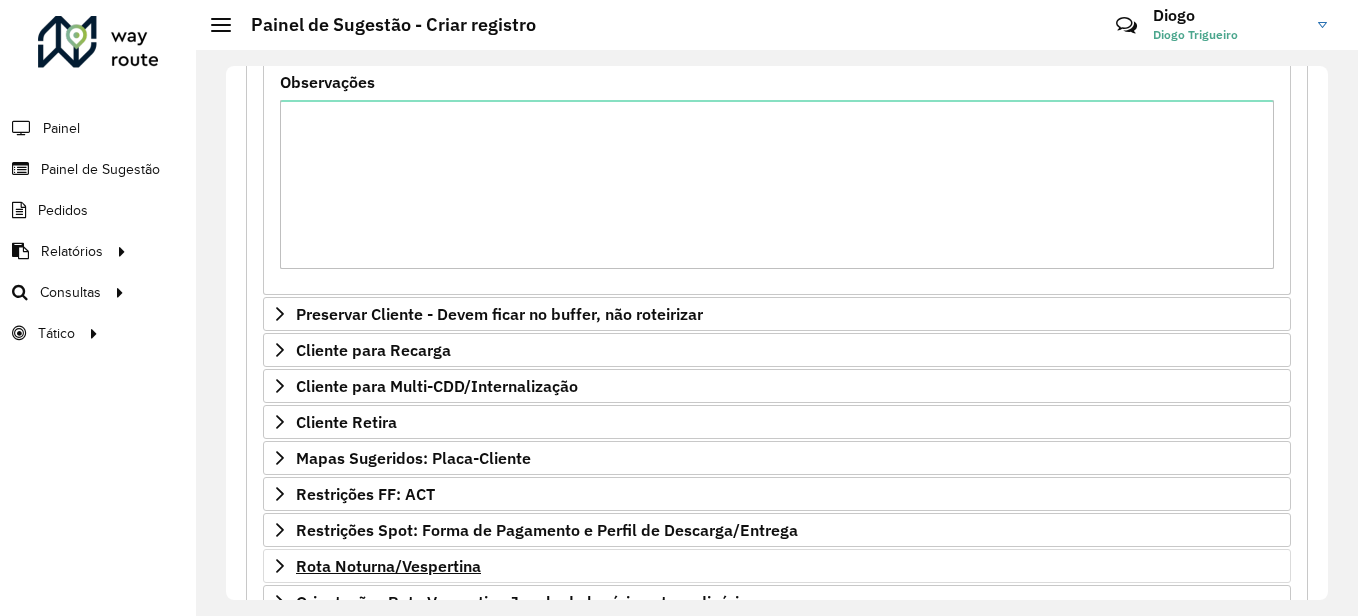 scroll, scrollTop: 715, scrollLeft: 0, axis: vertical 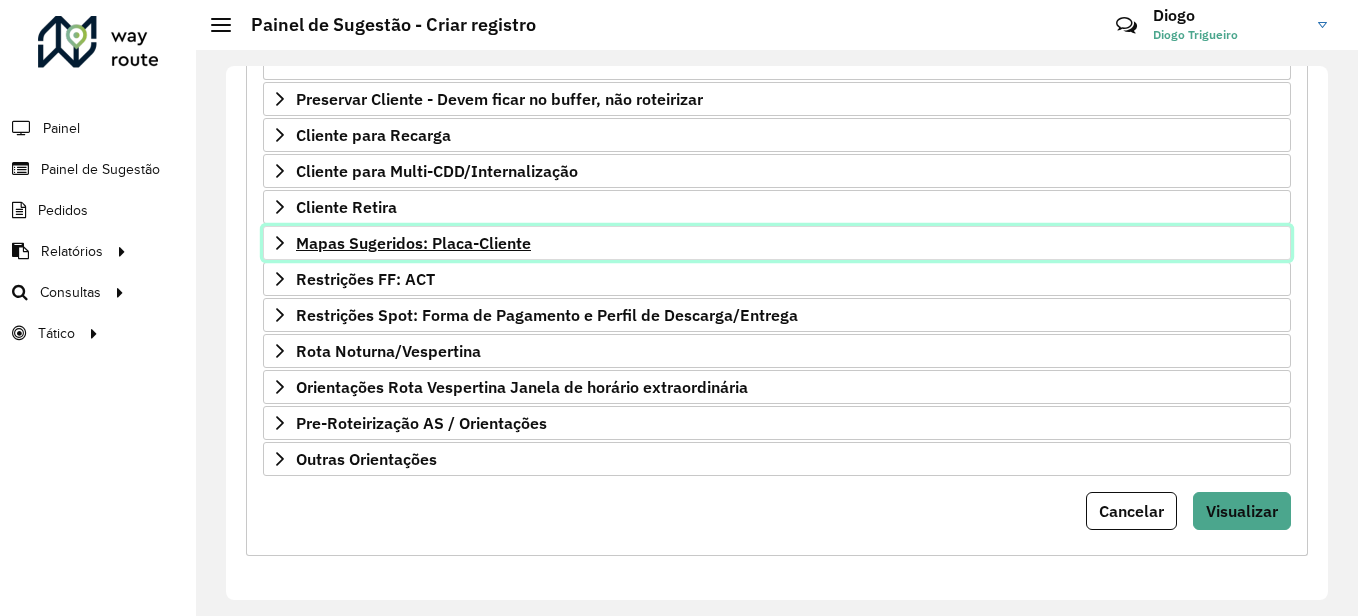 click on "Mapas Sugeridos: Placa-Cliente" at bounding box center [413, 243] 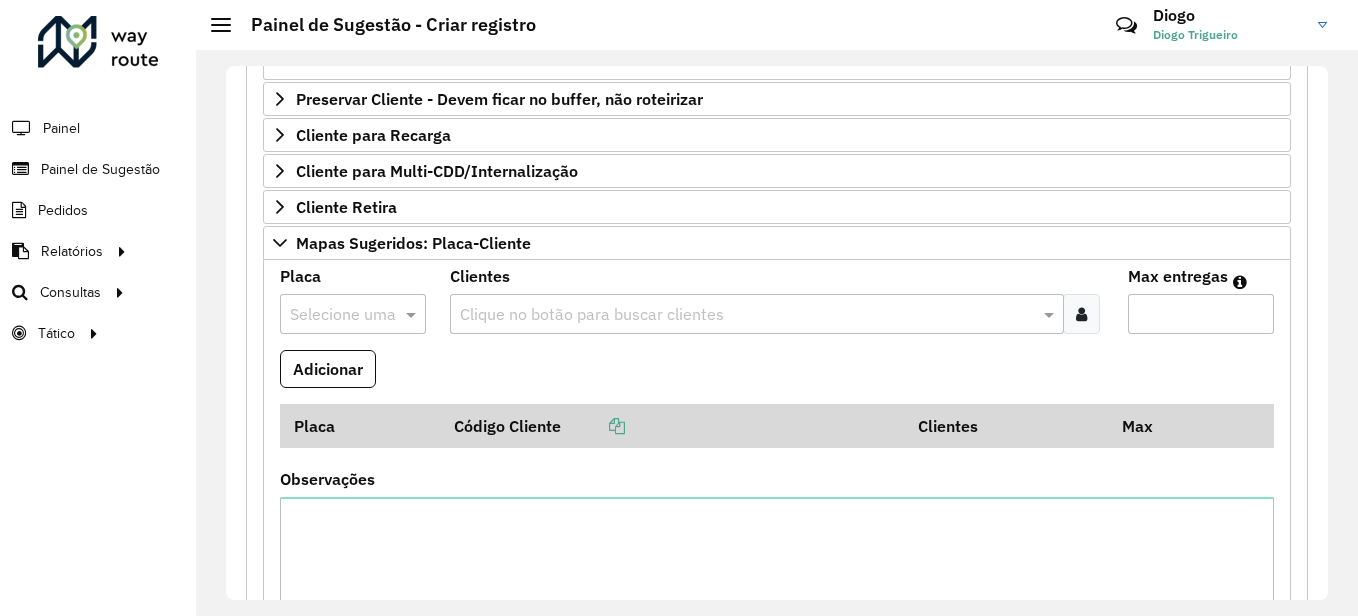 click at bounding box center (747, 315) 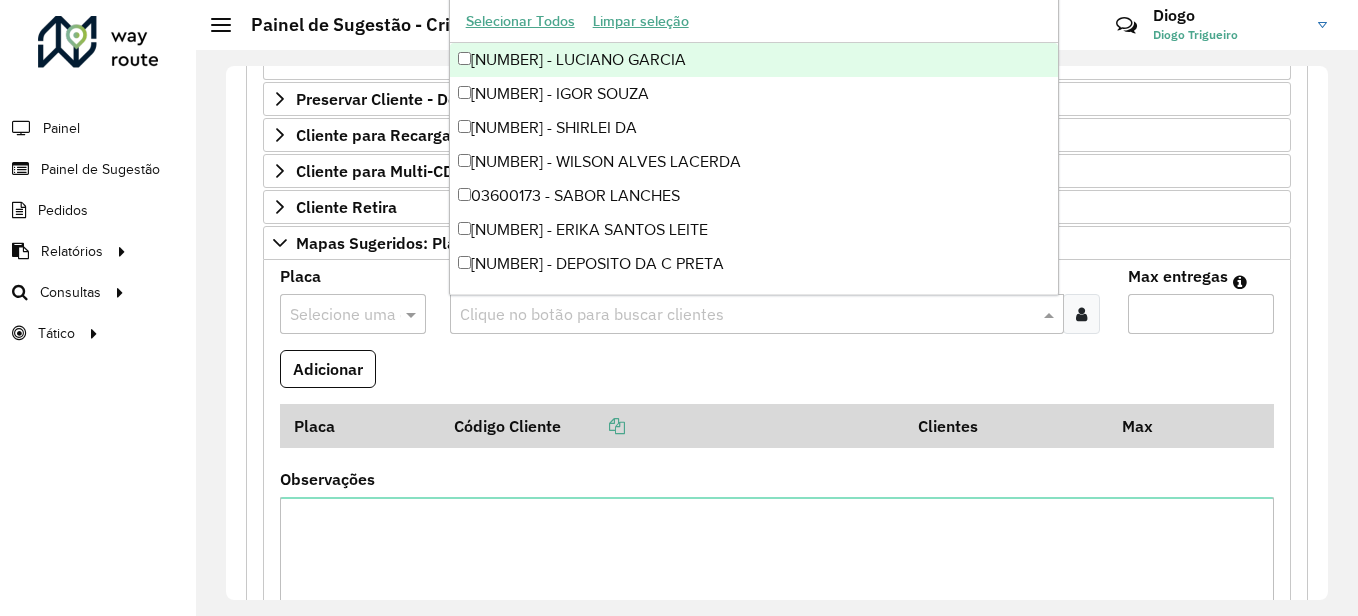 paste on "*****" 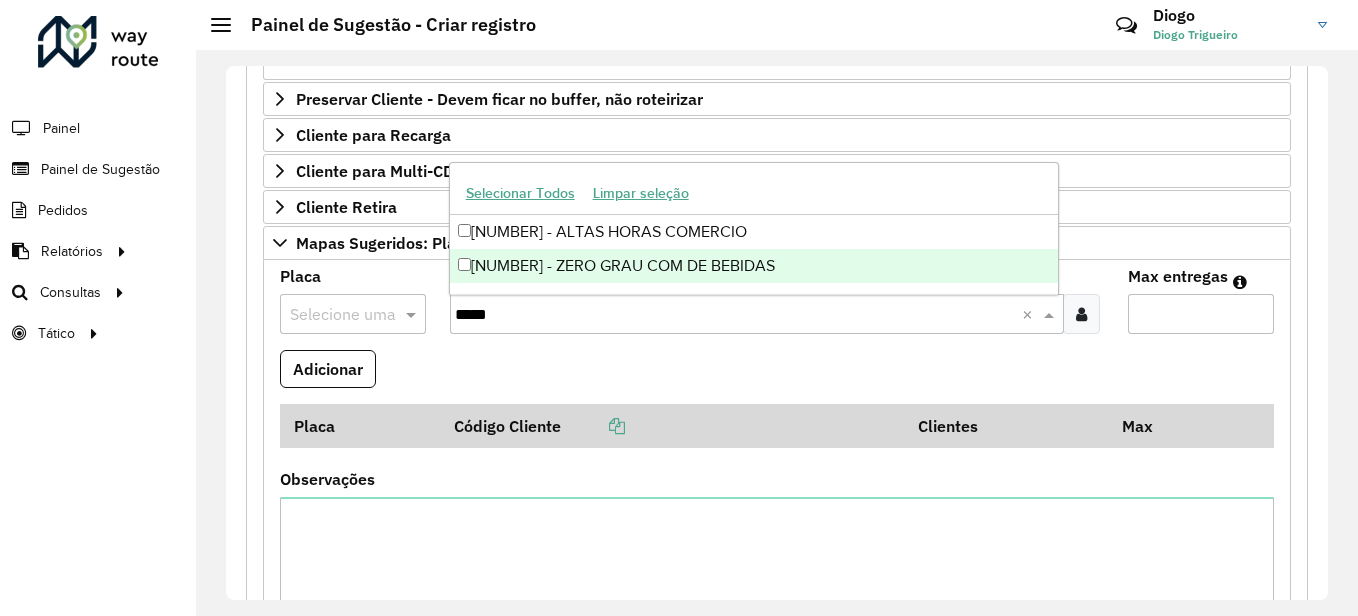 click on "[NUMBER] - ZERO GRAU COM DE BEBIDAS" at bounding box center [754, 266] 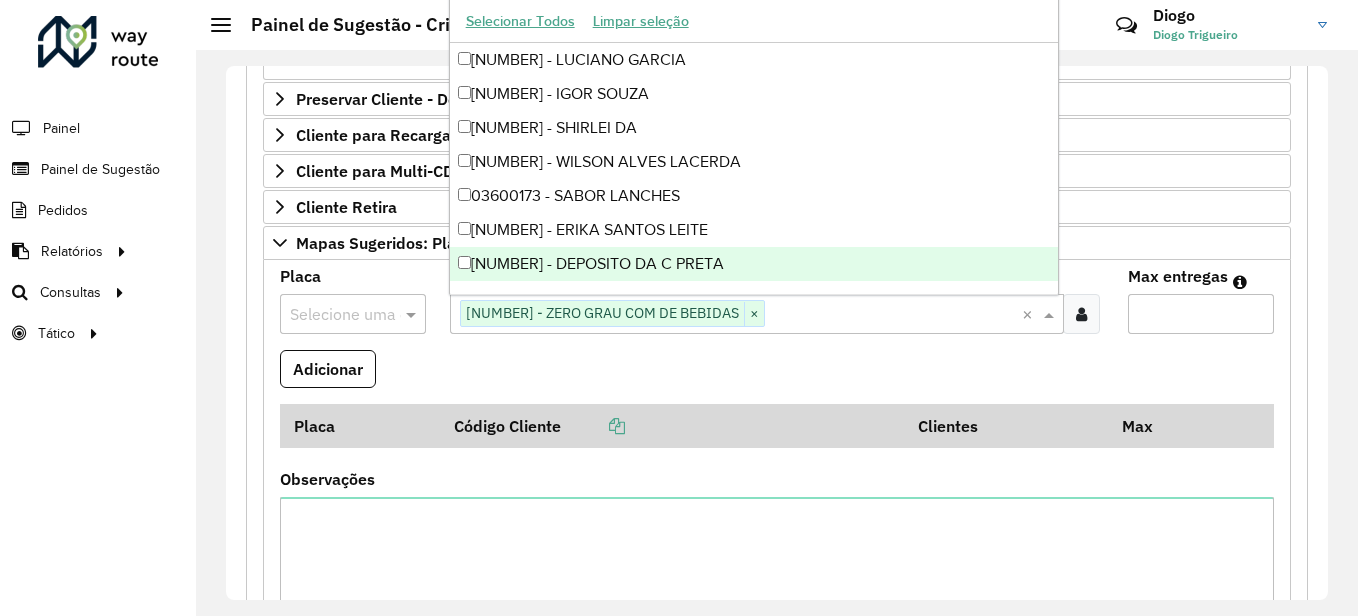 click at bounding box center [333, 315] 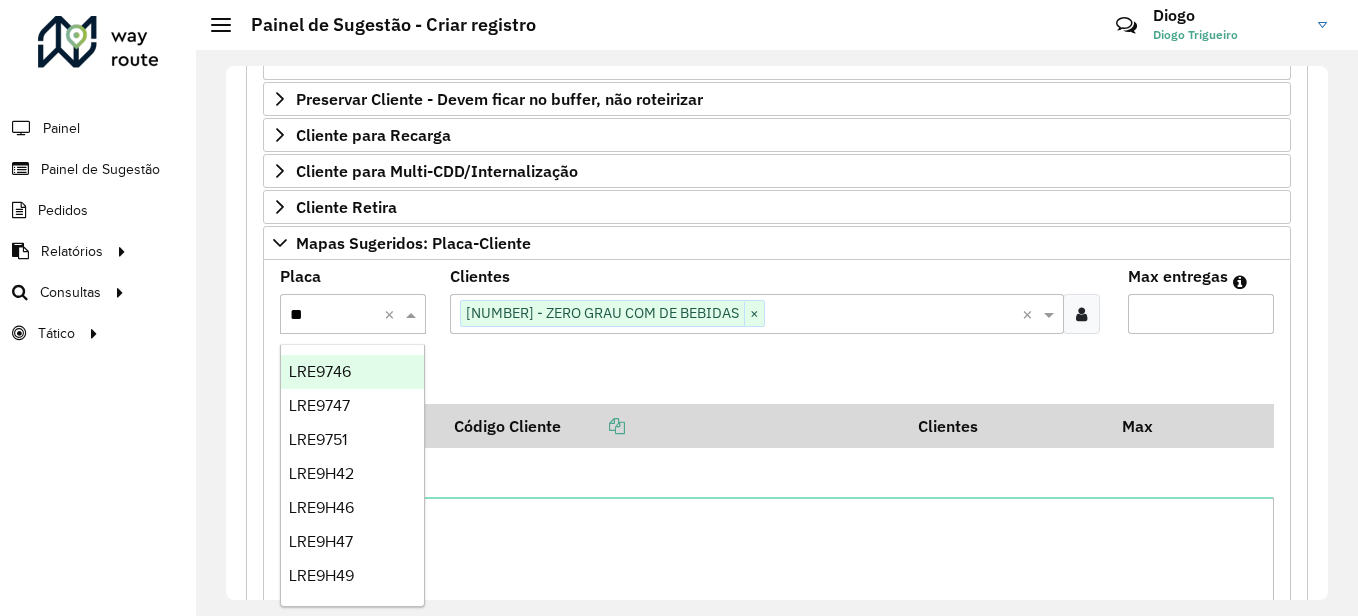 type on "***" 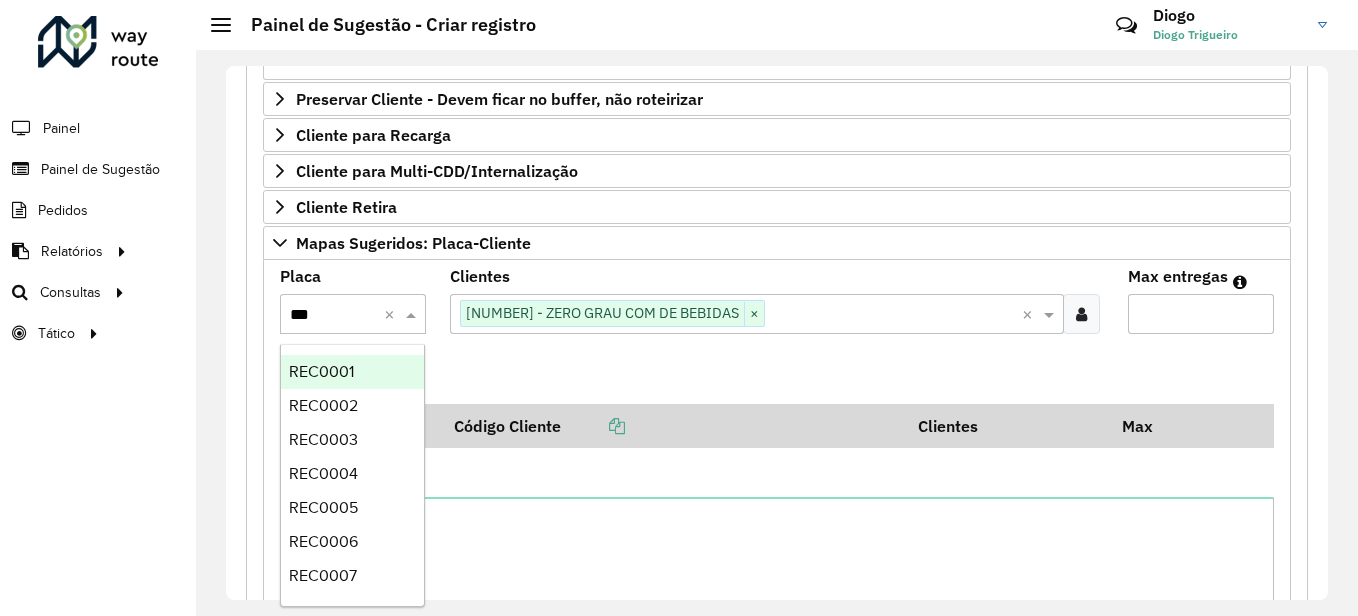 click on "REC0001" at bounding box center [352, 372] 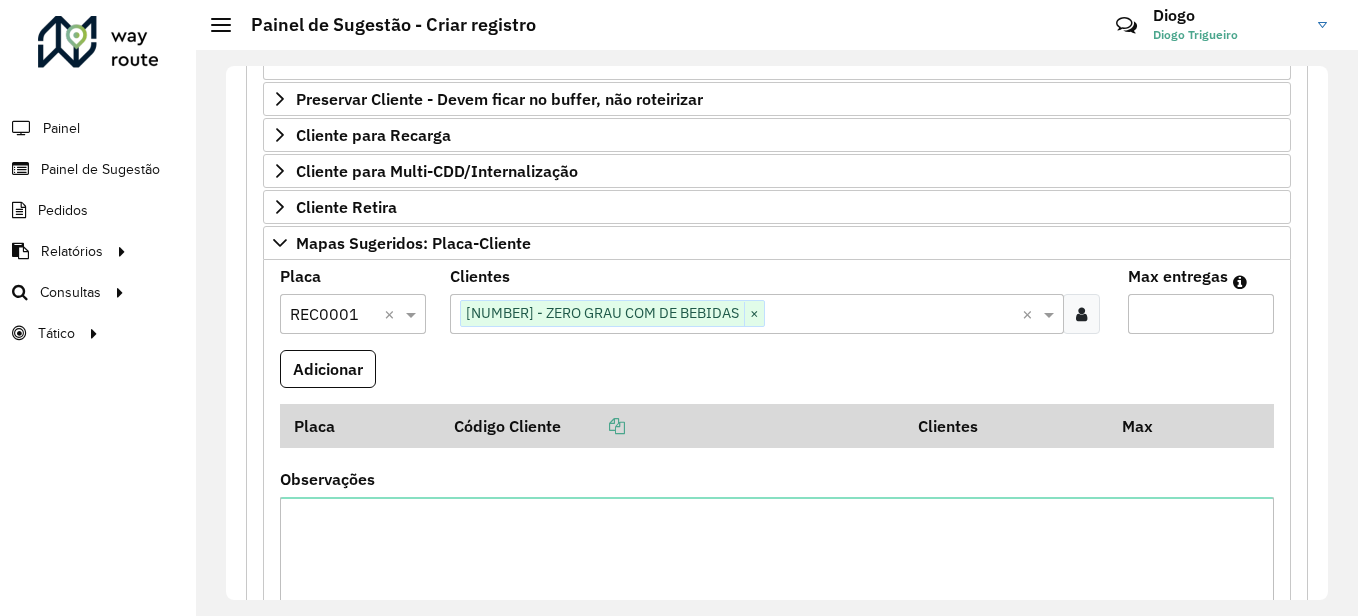 click at bounding box center (894, 315) 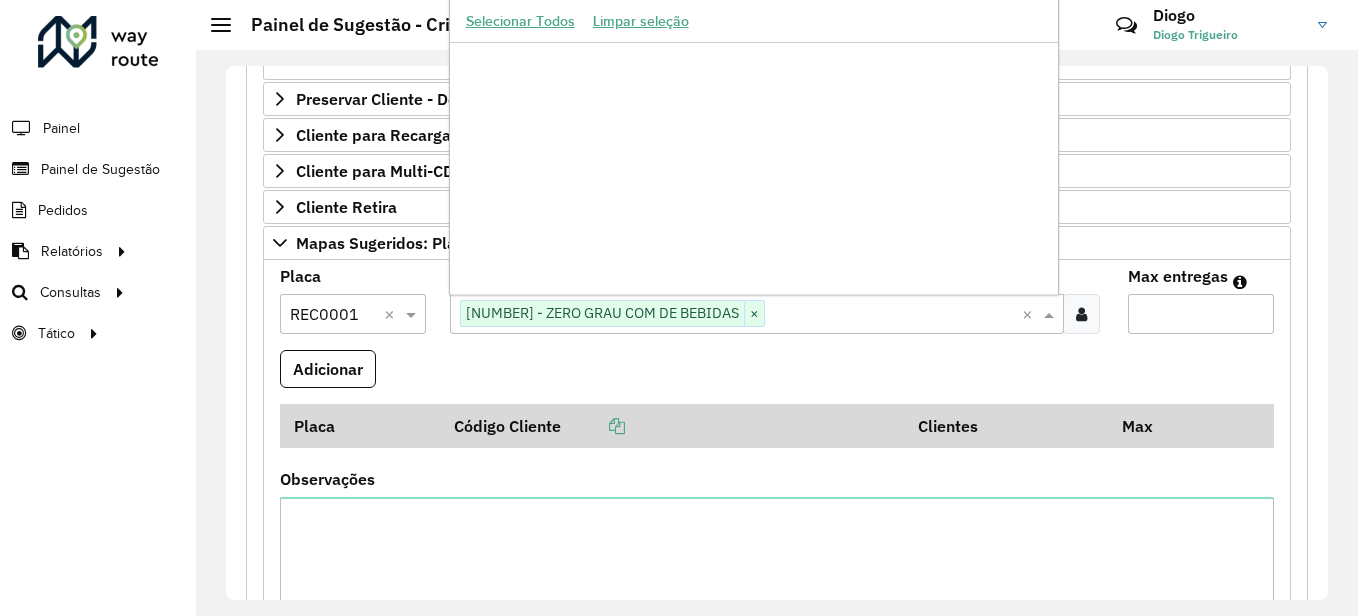 paste on "*****" 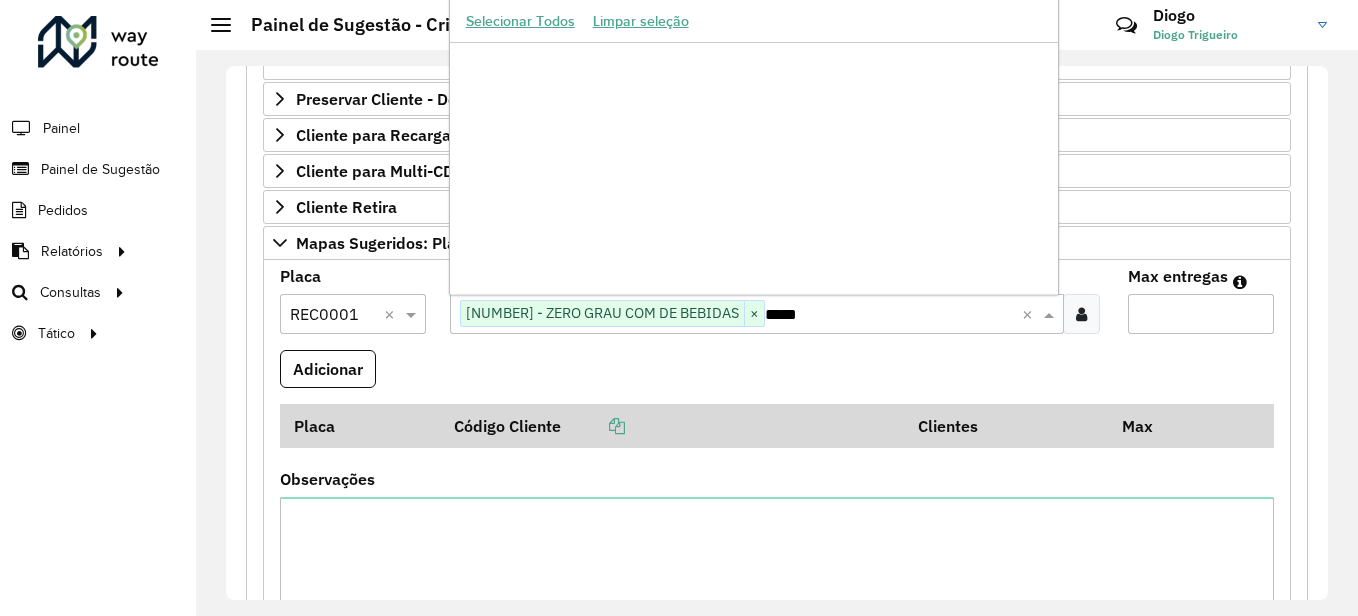 scroll, scrollTop: 0, scrollLeft: 0, axis: both 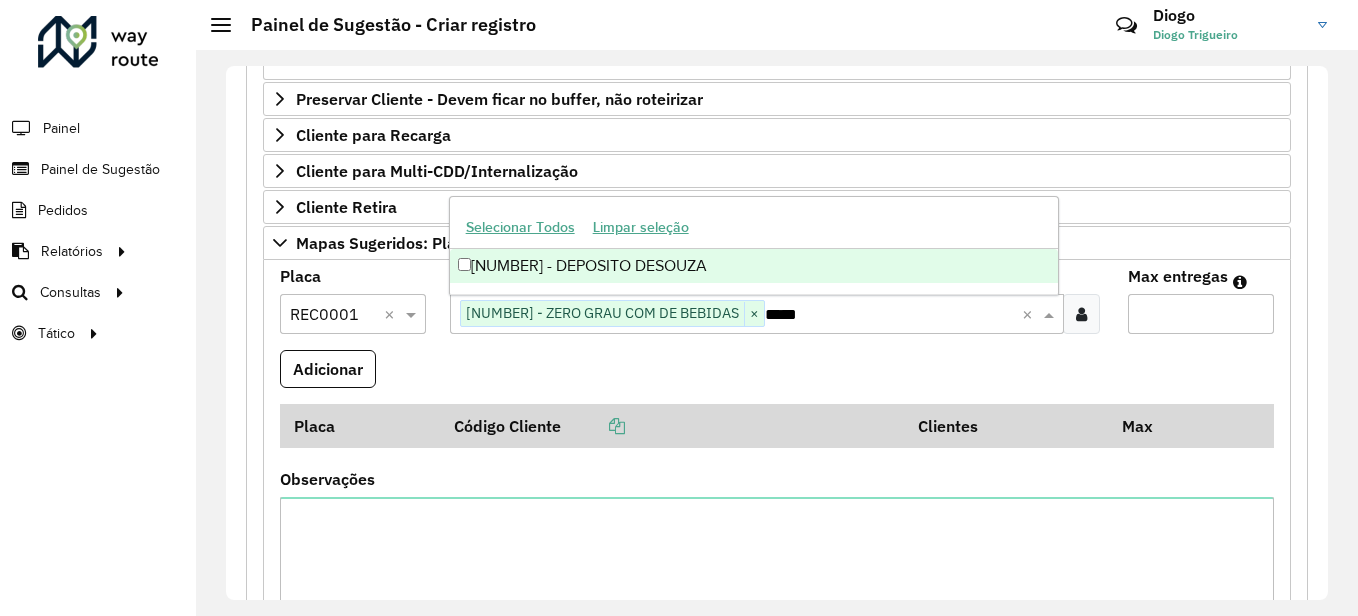 click on "[NUMBER] - DEPOSITO DESOUZA" at bounding box center (754, 266) 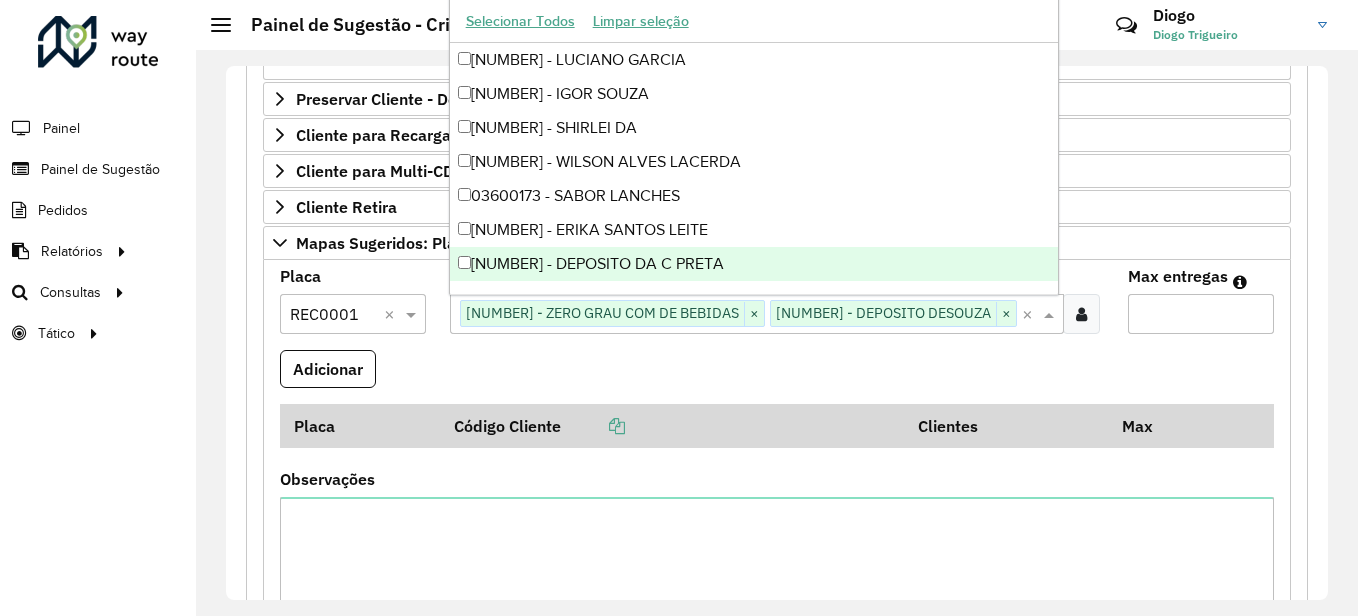 click on "Max entregas" at bounding box center (1201, 314) 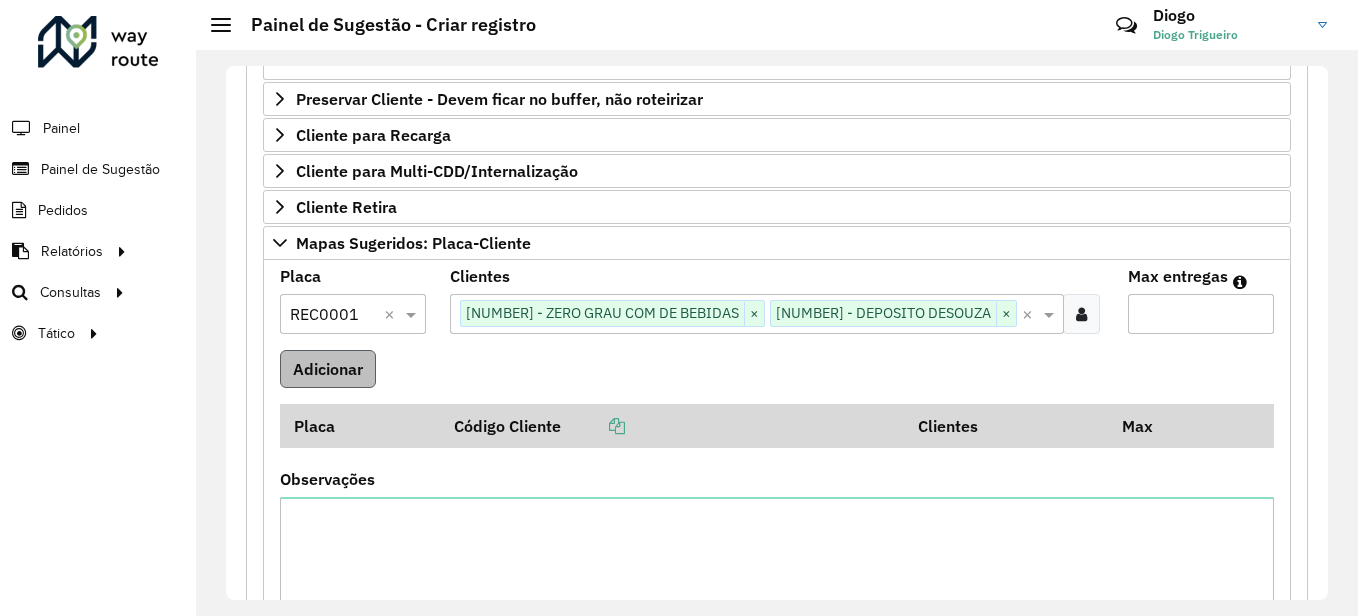 type on "*" 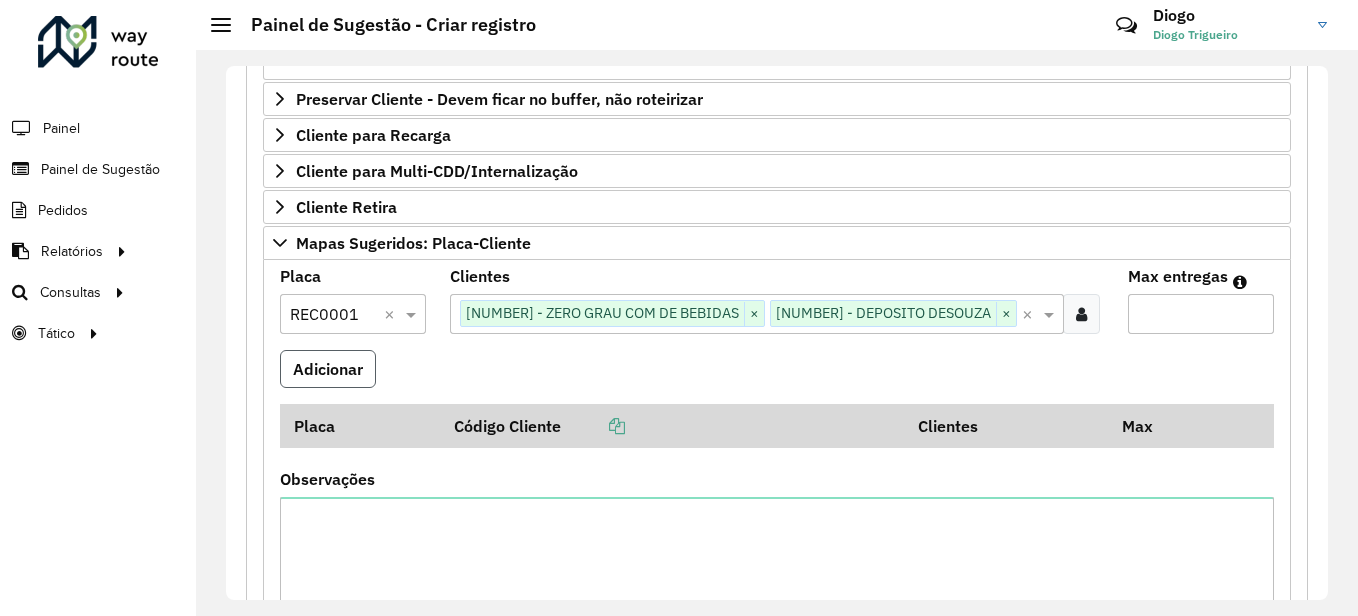click on "Adicionar" at bounding box center [328, 369] 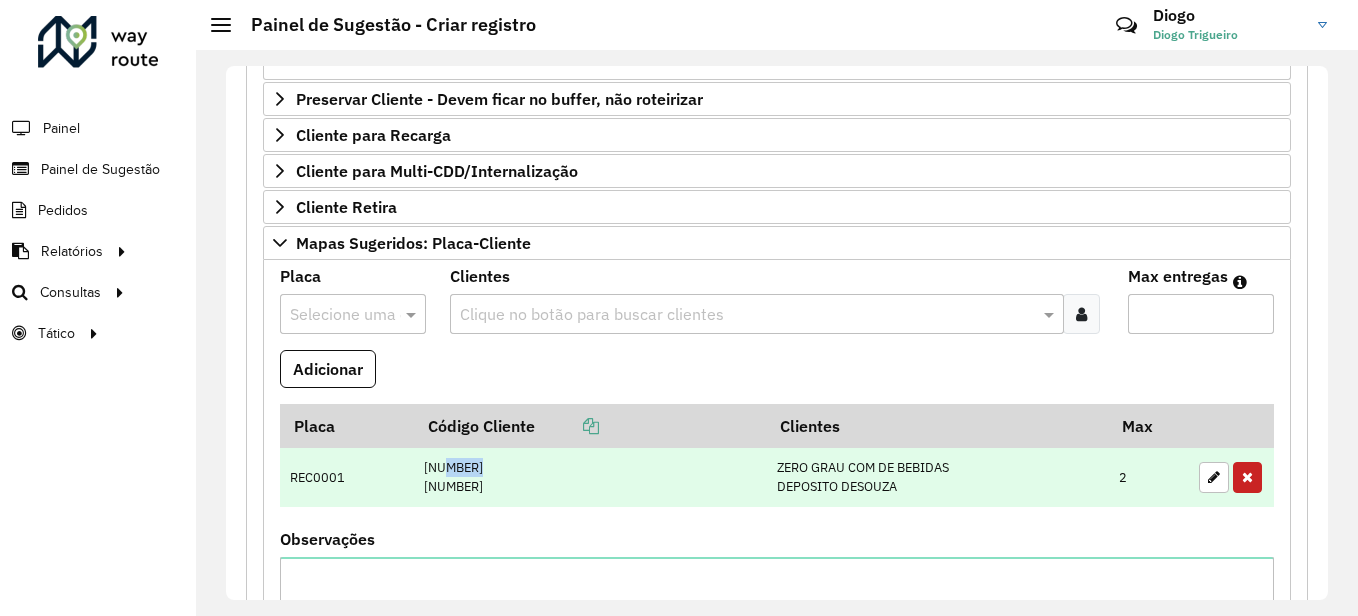 drag, startPoint x: 496, startPoint y: 468, endPoint x: 442, endPoint y: 467, distance: 54.00926 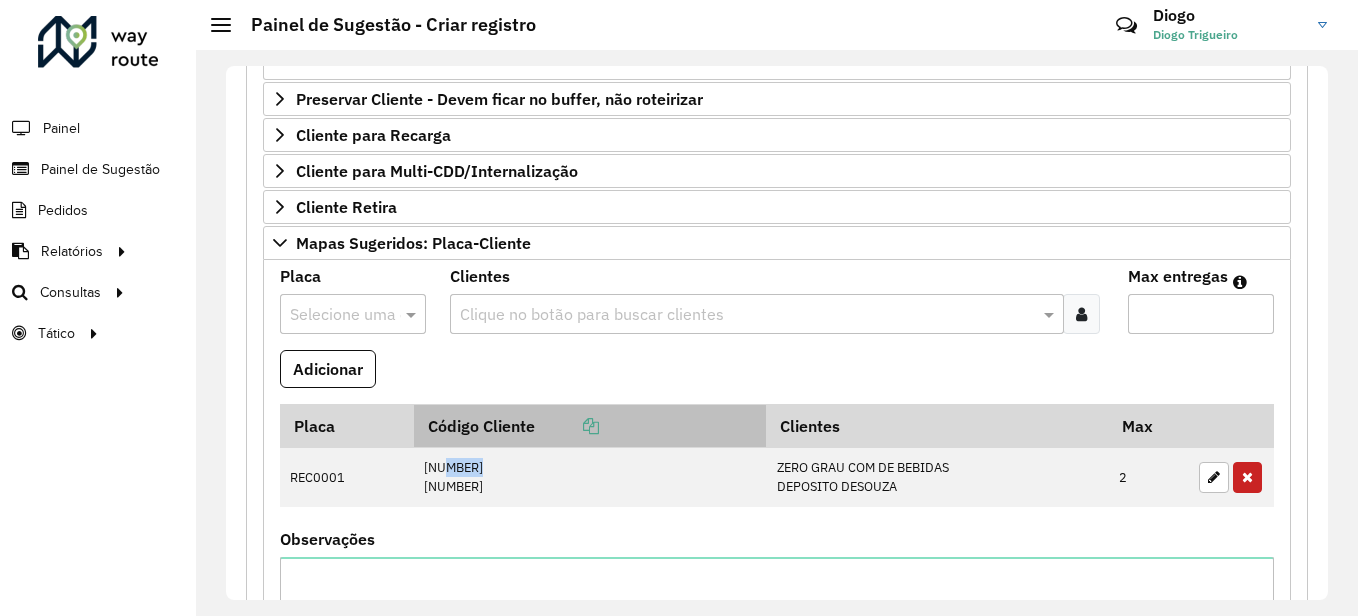 copy on "26099" 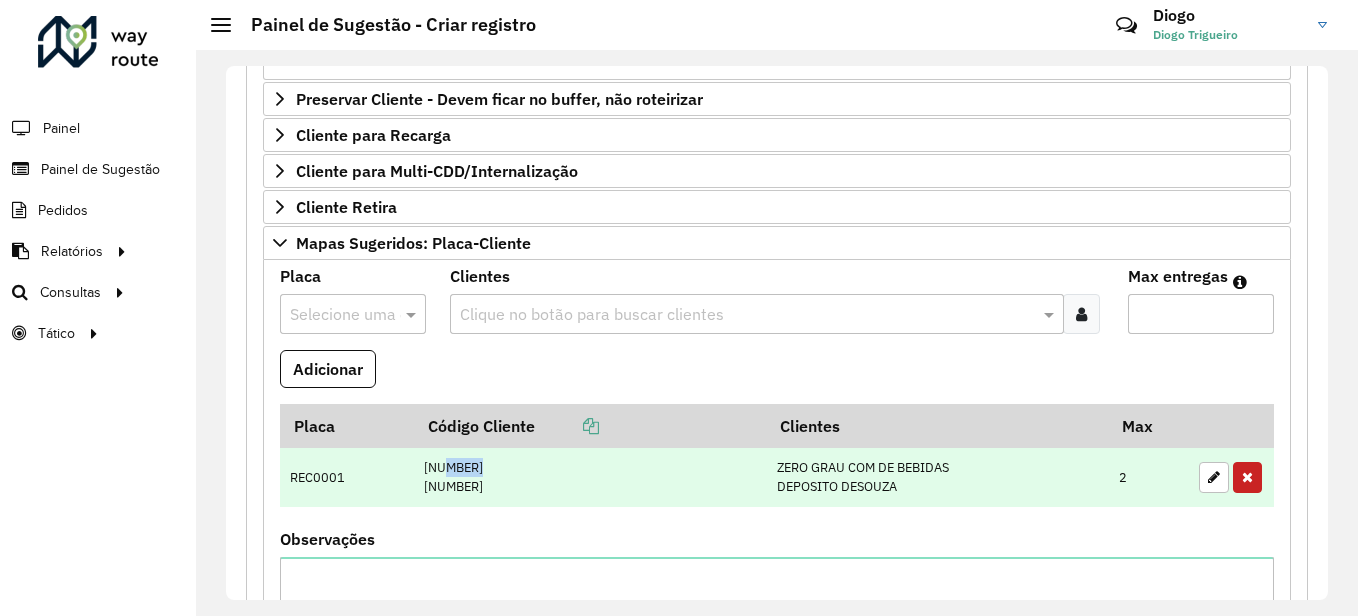 click on "ZERO GRAU COM DE BEBIDAS  DEPOSITO DESOUZA" at bounding box center (937, 477) 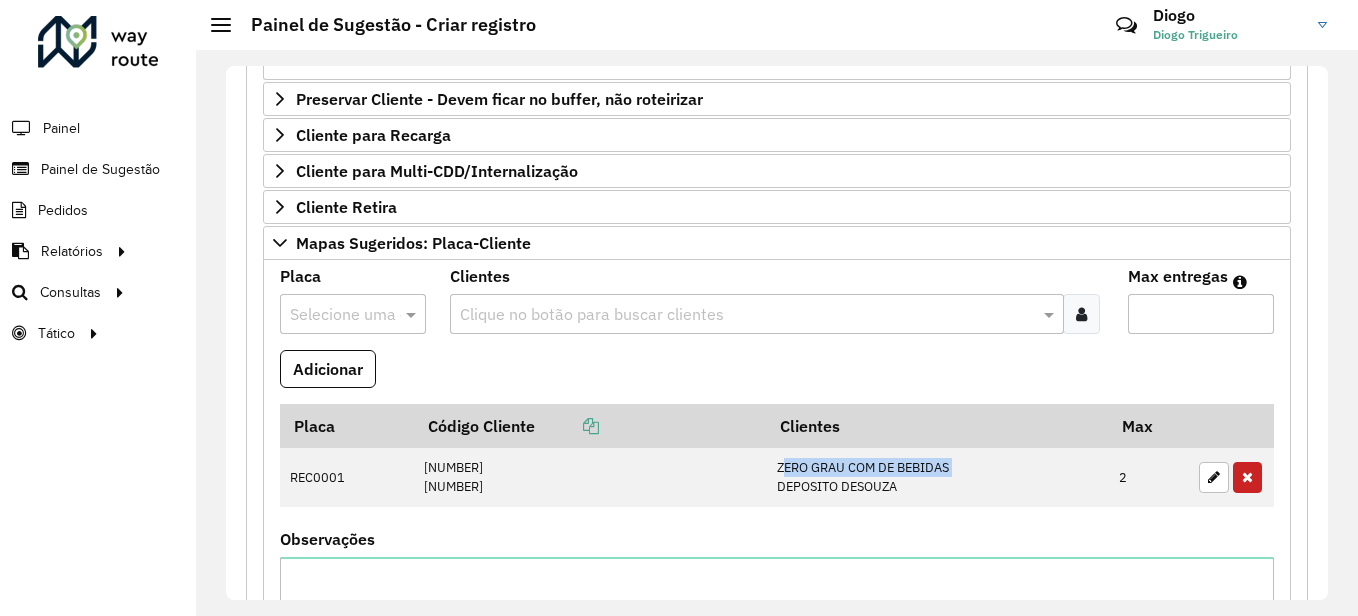 copy on "ZERO GRAU COM DE BEBIDAS" 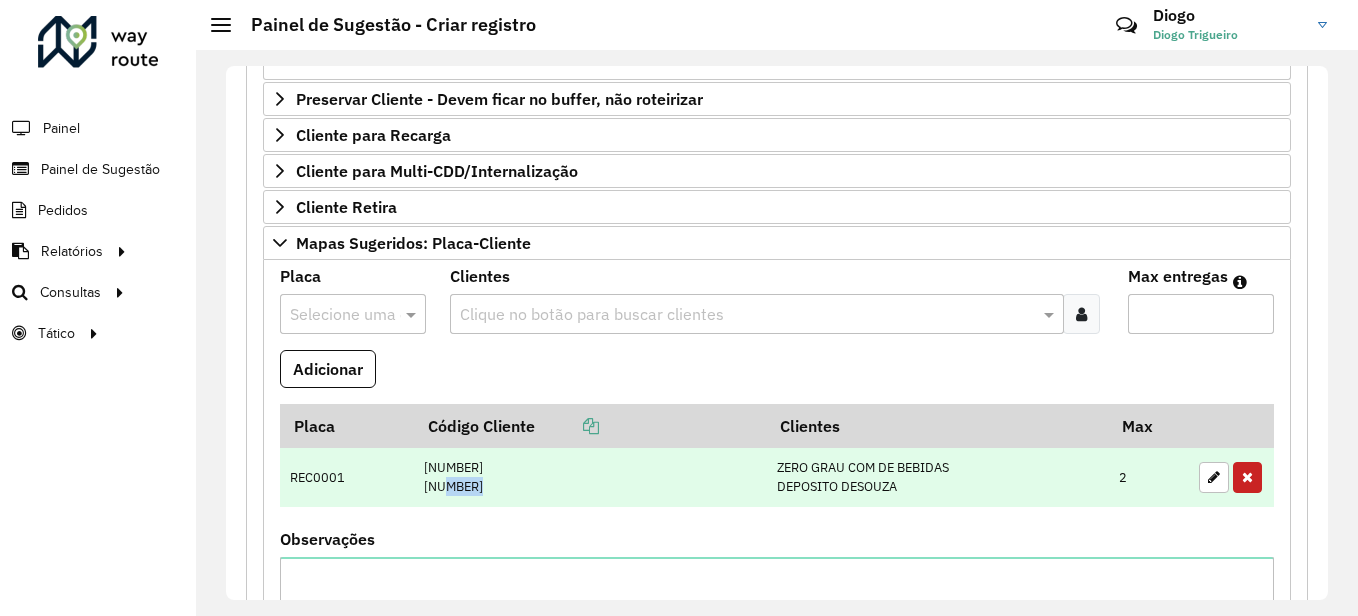 drag, startPoint x: 496, startPoint y: 489, endPoint x: 443, endPoint y: 488, distance: 53.009434 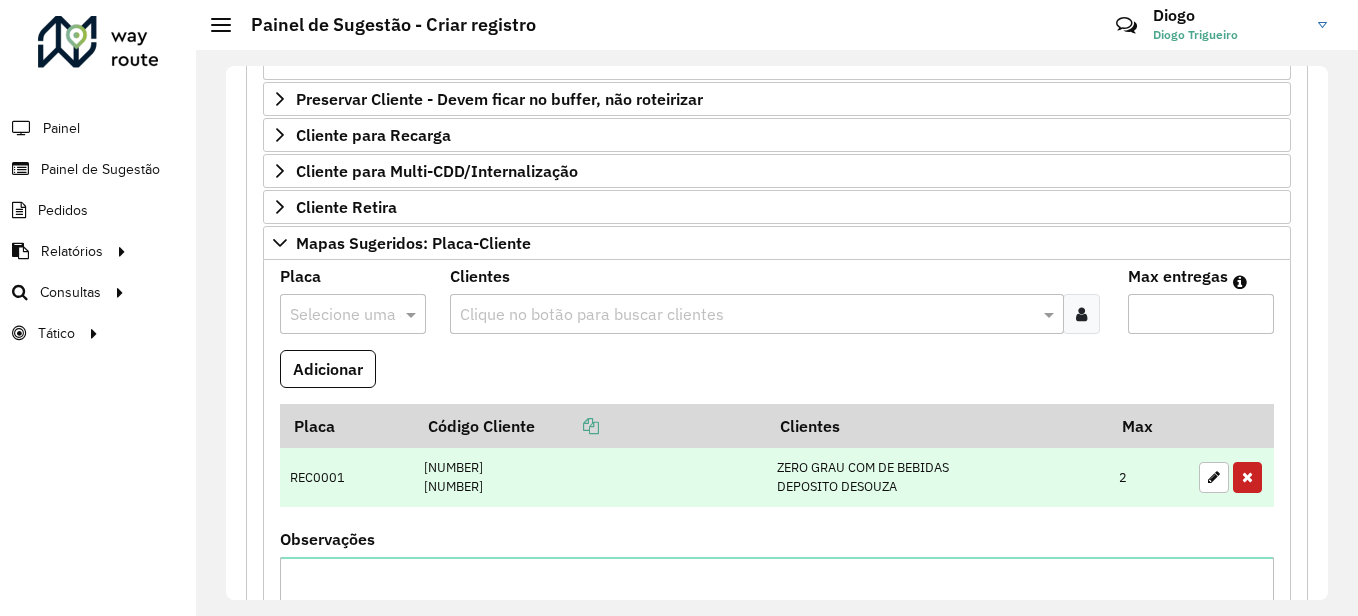click on "ZERO GRAU COM DE BEBIDAS  DEPOSITO DESOUZA" at bounding box center (937, 477) 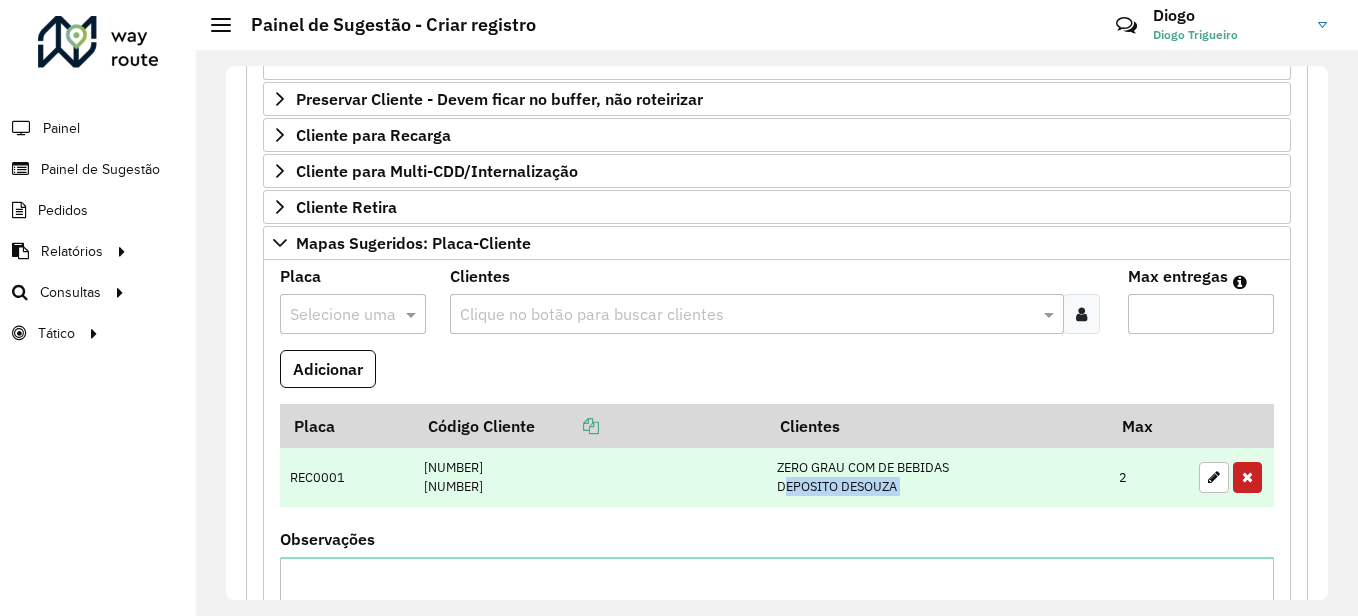 copy on "DEPOSITO DESOUZA" 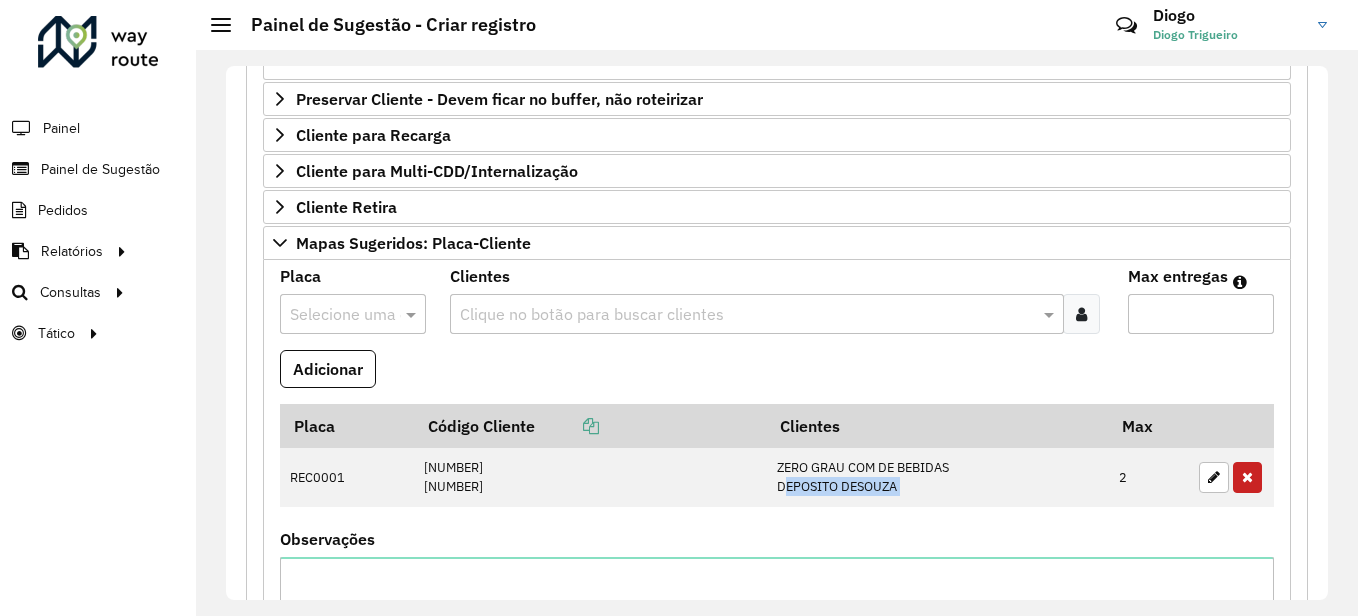 click at bounding box center [333, 315] 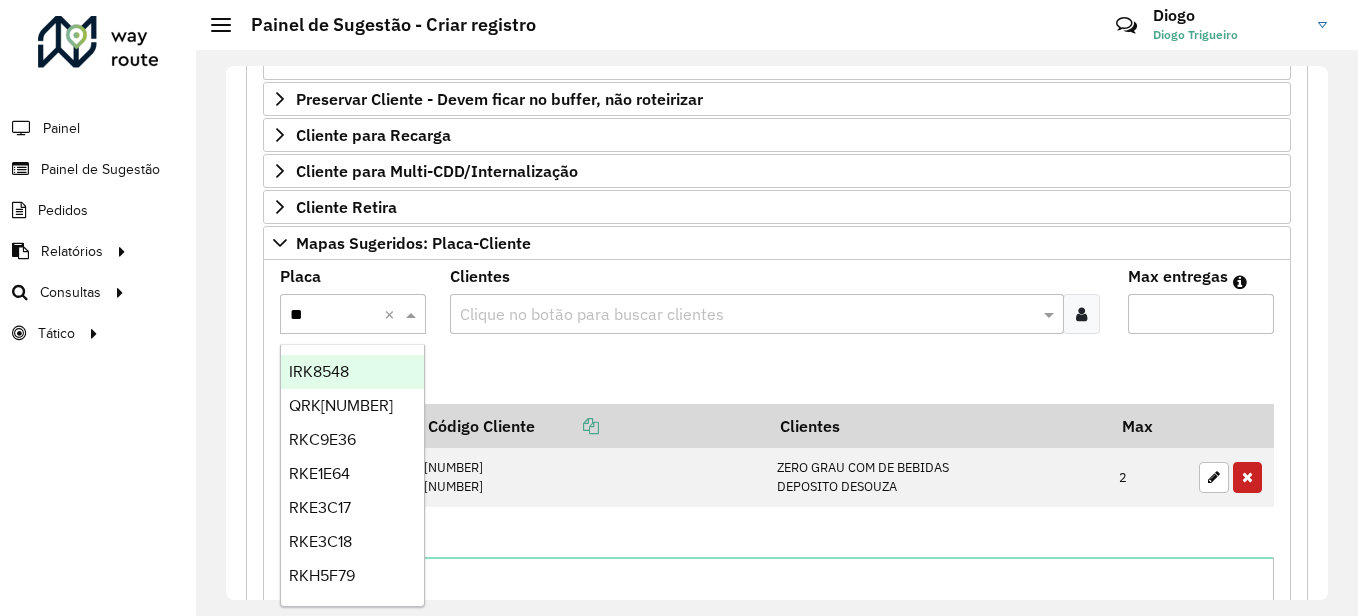 type on "***" 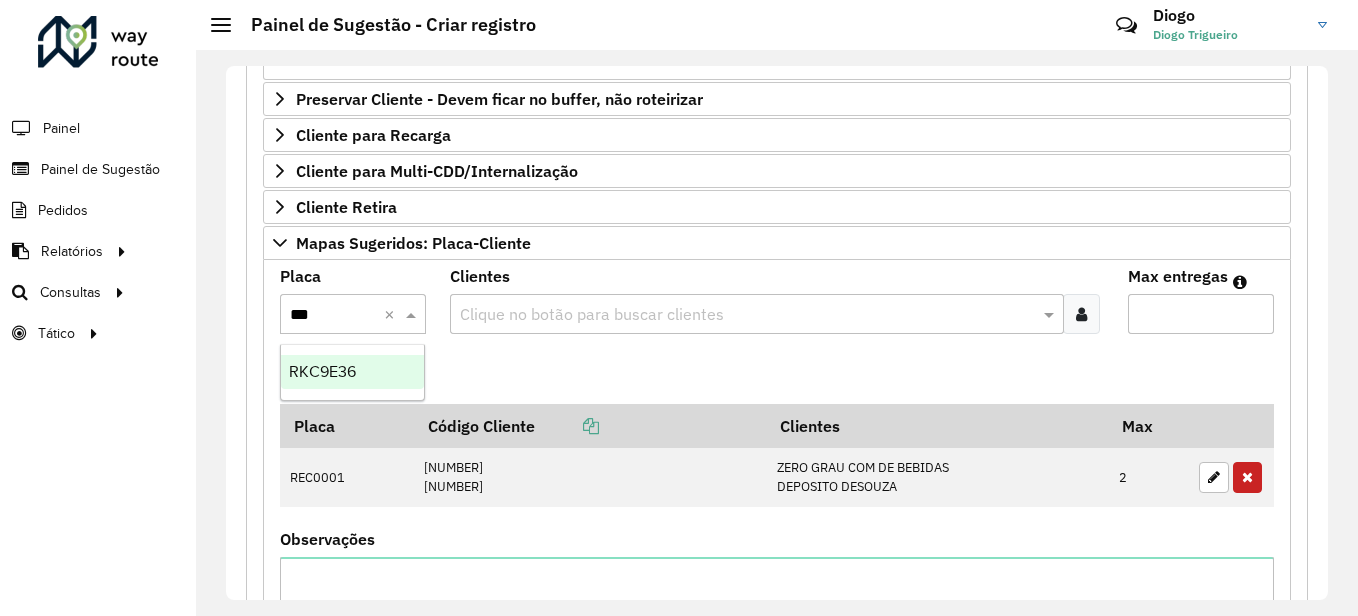 click on "RKC9E36" at bounding box center [352, 372] 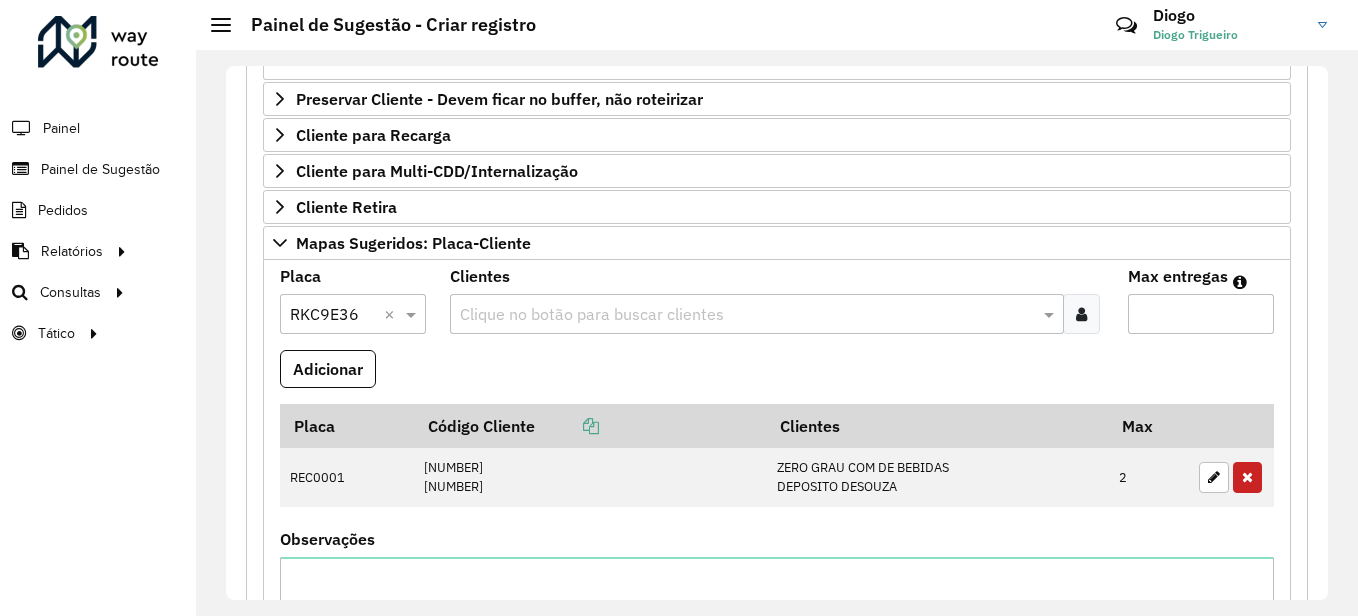 click at bounding box center (747, 315) 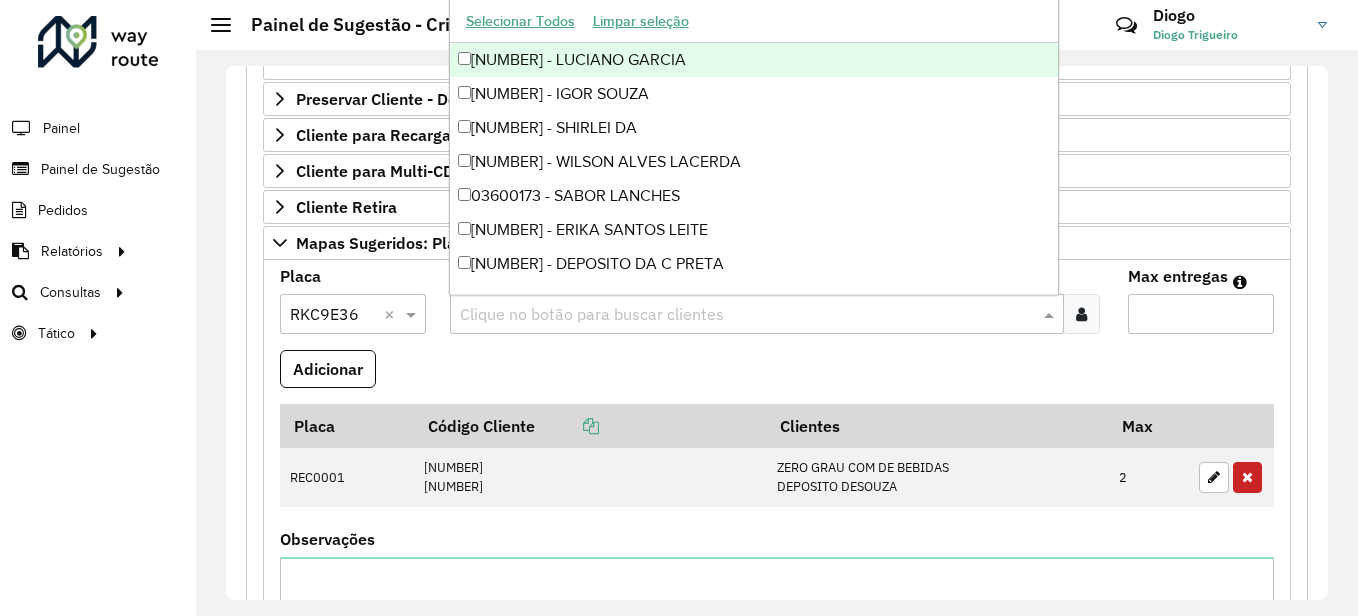 paste on "*****" 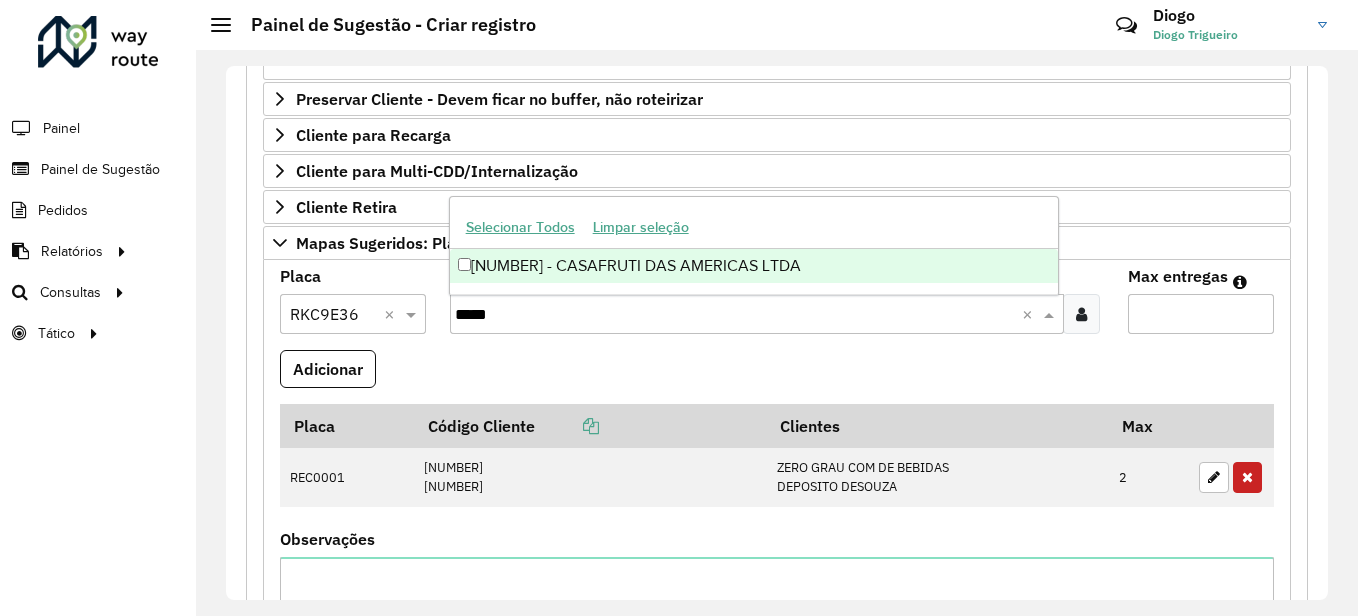 click on "[NUMBER] - CASAFRUTI DAS AMERICAS LTDA" at bounding box center (754, 266) 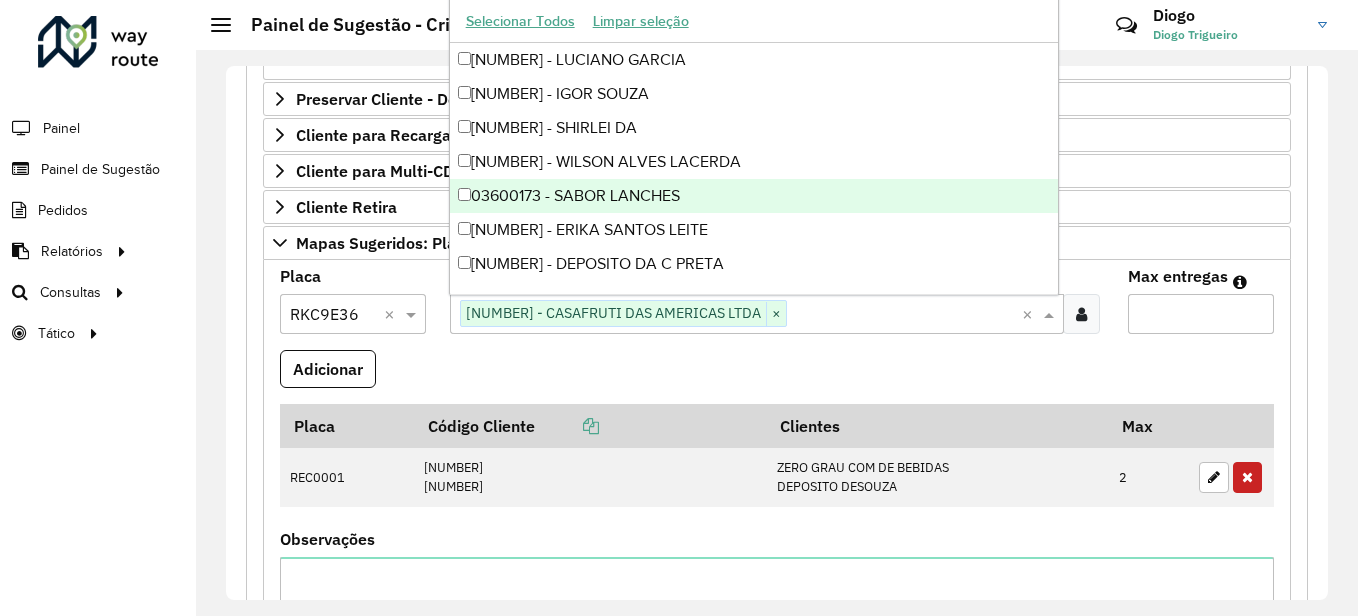 paste on "*****" 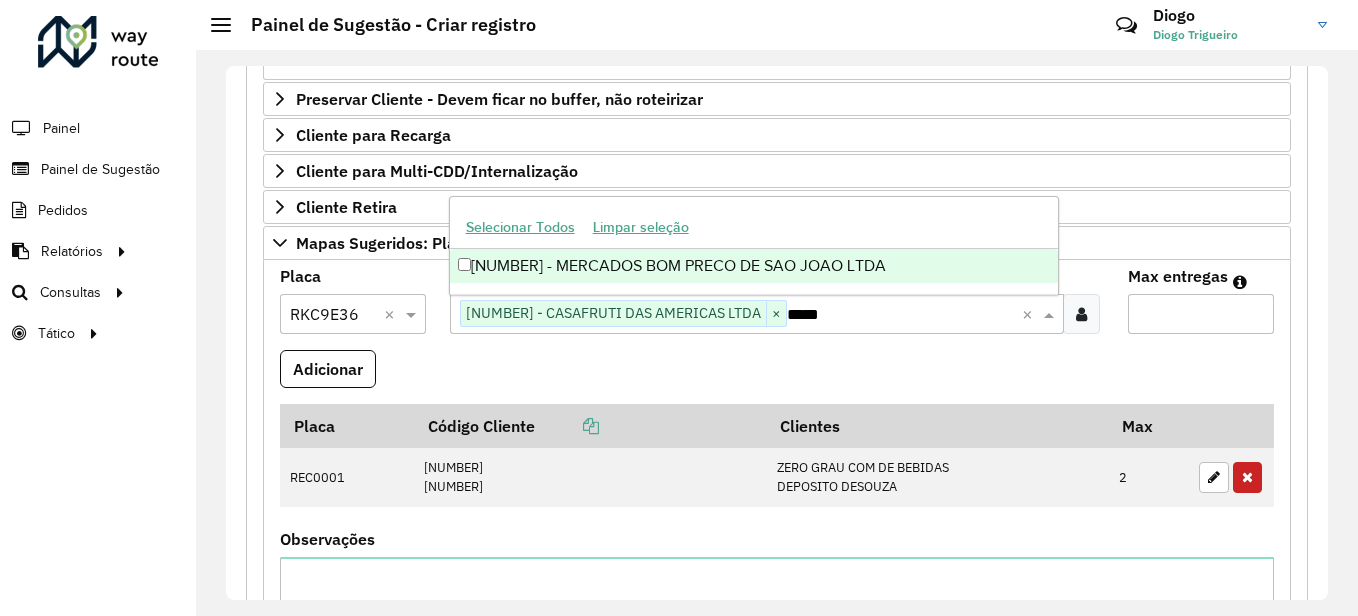click on "[NUMBER] - MERCADOS BOM PRECO DE SAO JOAO LTDA" at bounding box center (754, 266) 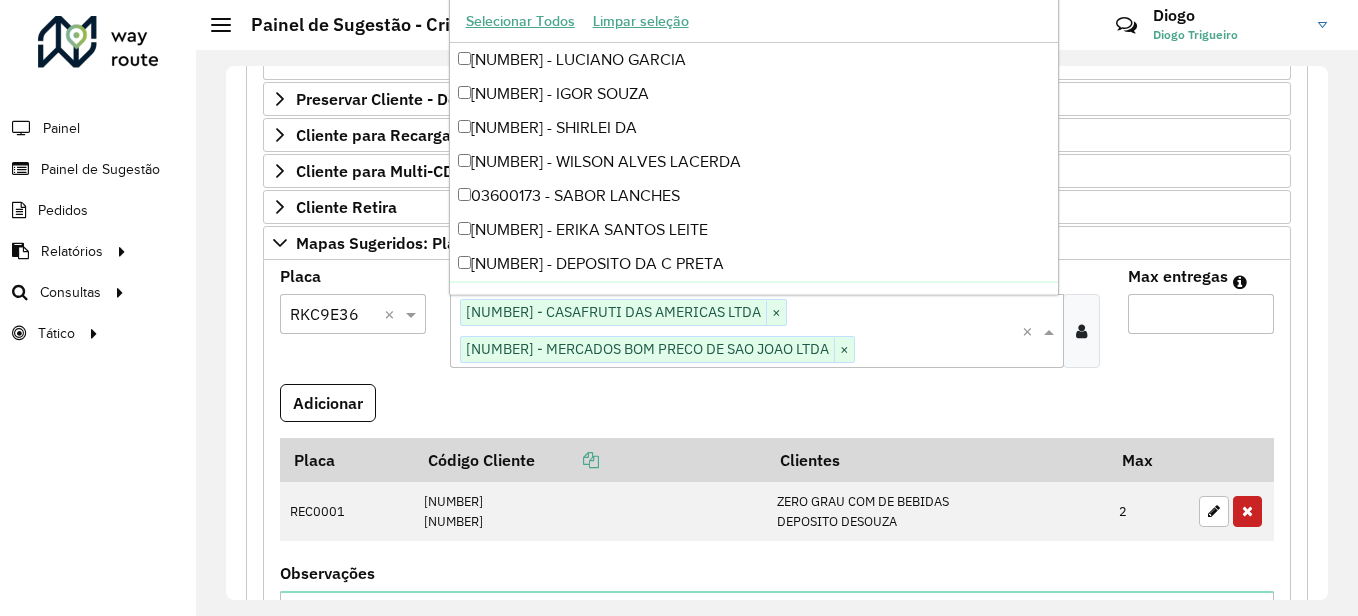 click on "Max entregas" at bounding box center (1201, 314) 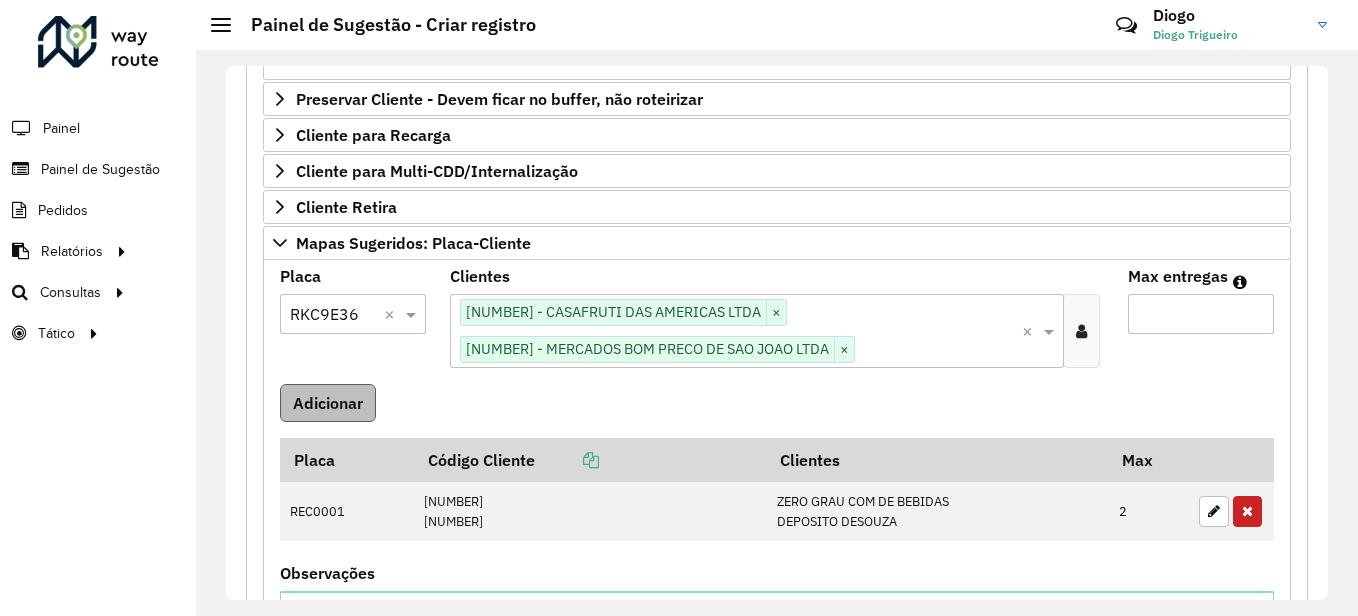 type on "*" 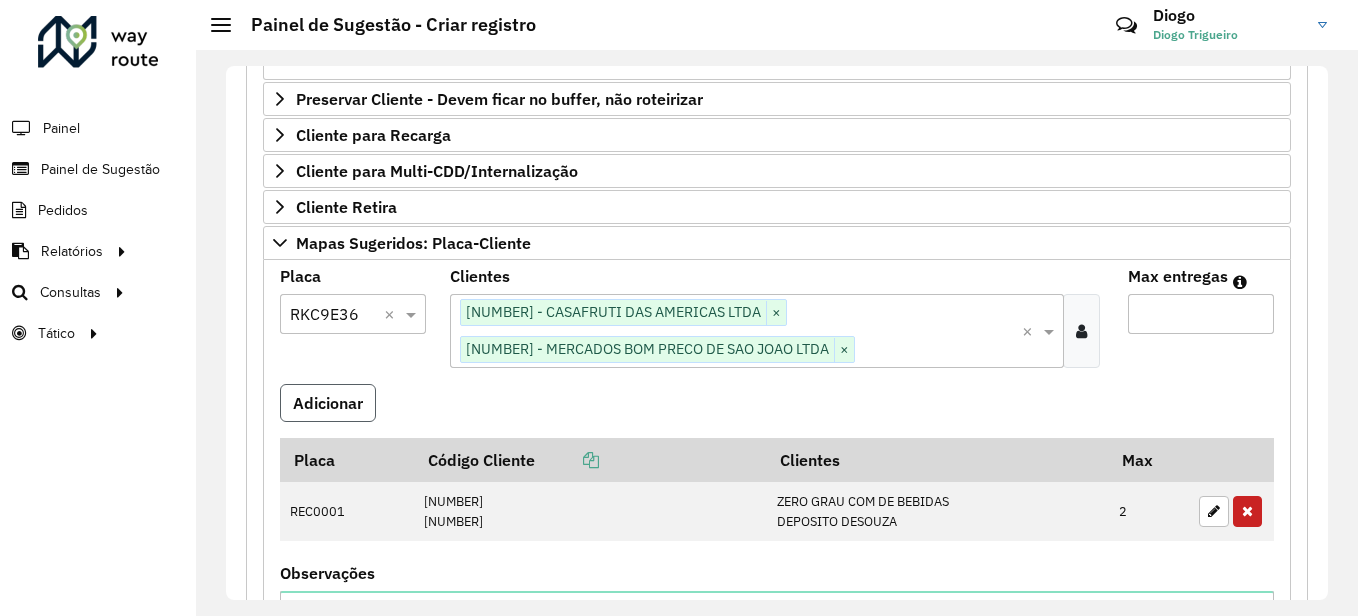 click on "Adicionar" at bounding box center (328, 403) 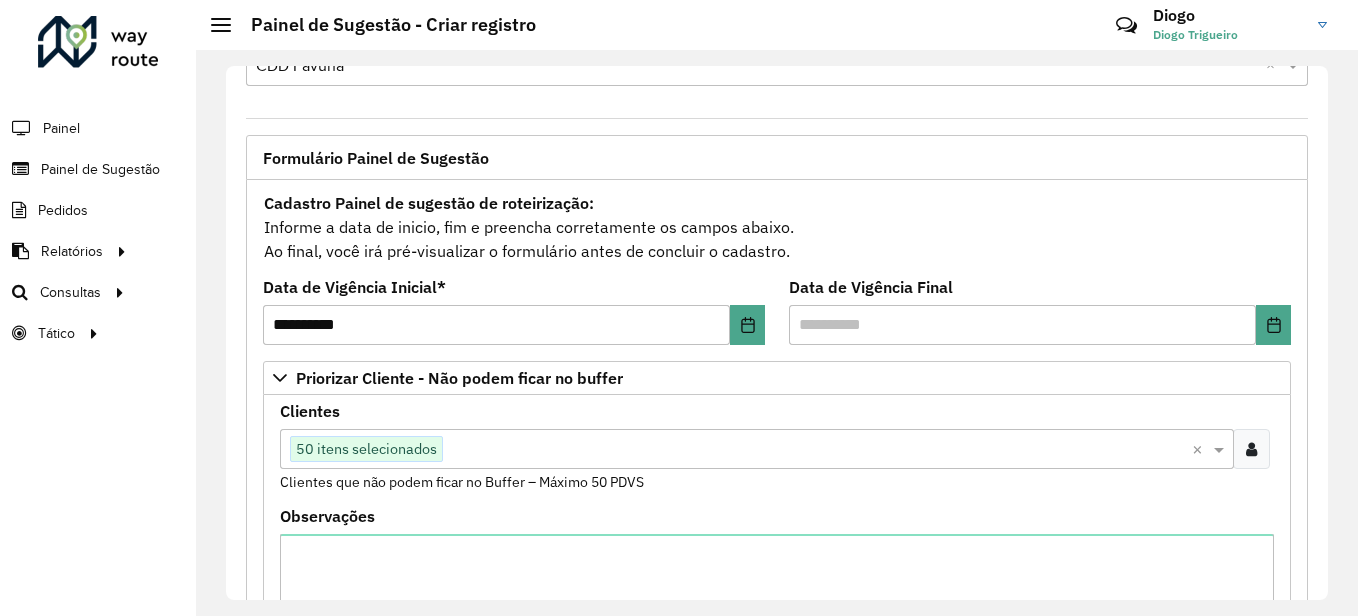 scroll, scrollTop: 866, scrollLeft: 0, axis: vertical 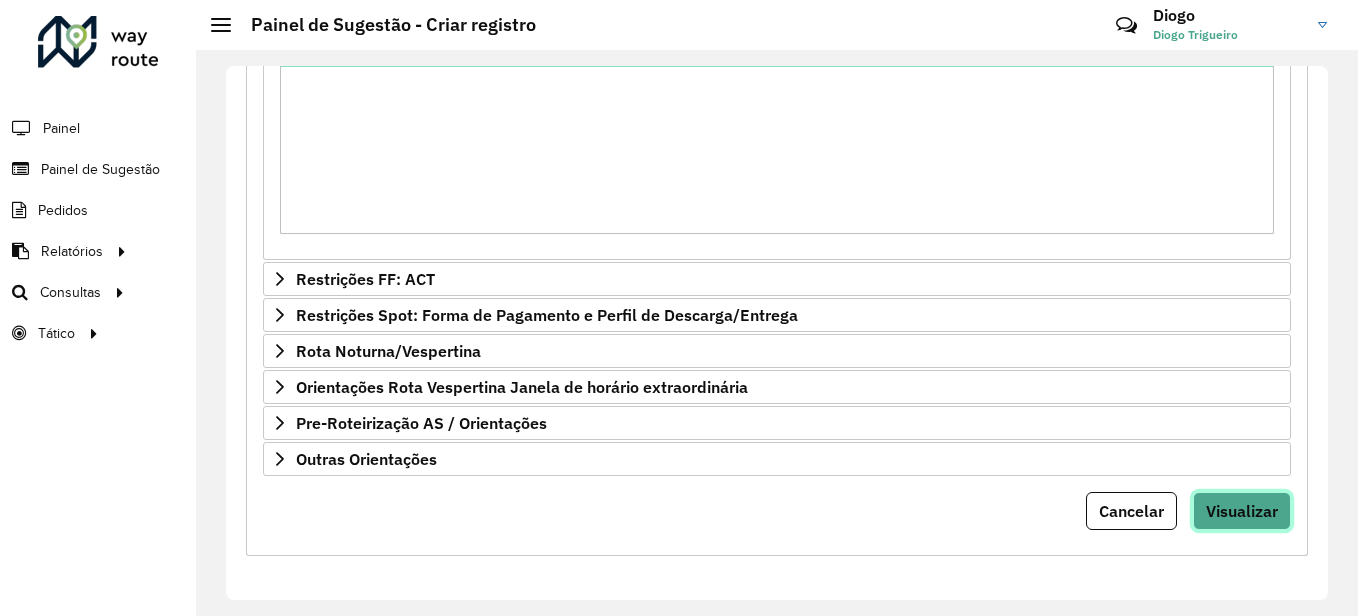 click on "Visualizar" at bounding box center [1242, 511] 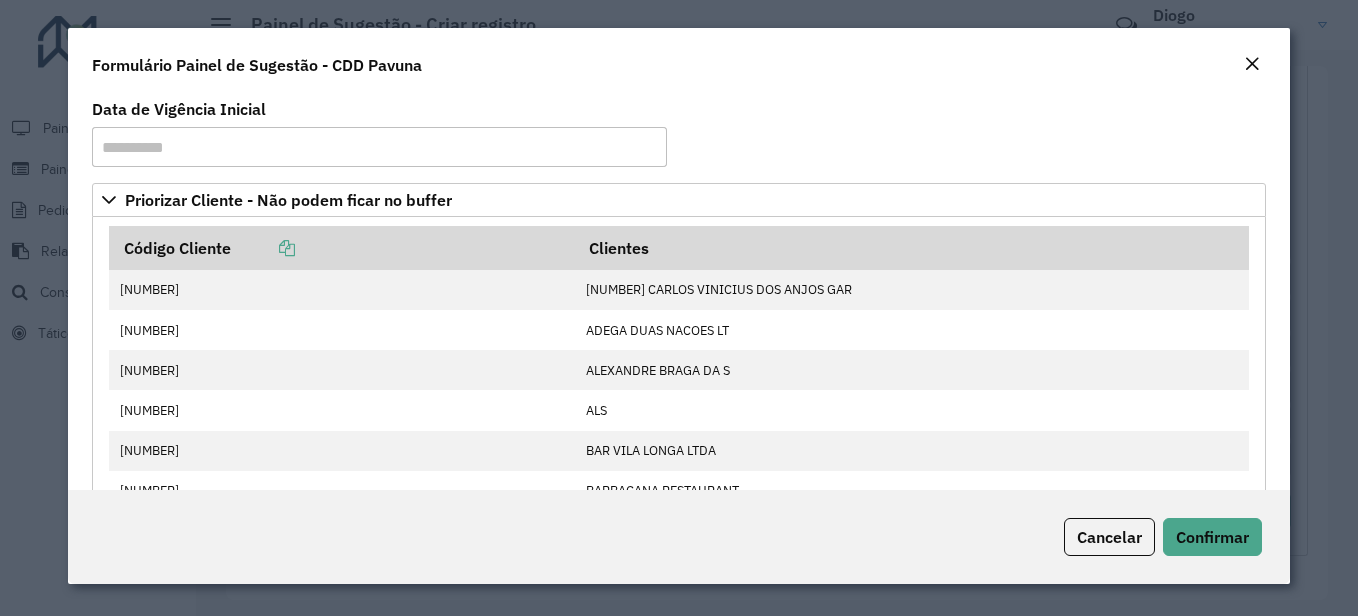 click on "Cancelar Confirmar" 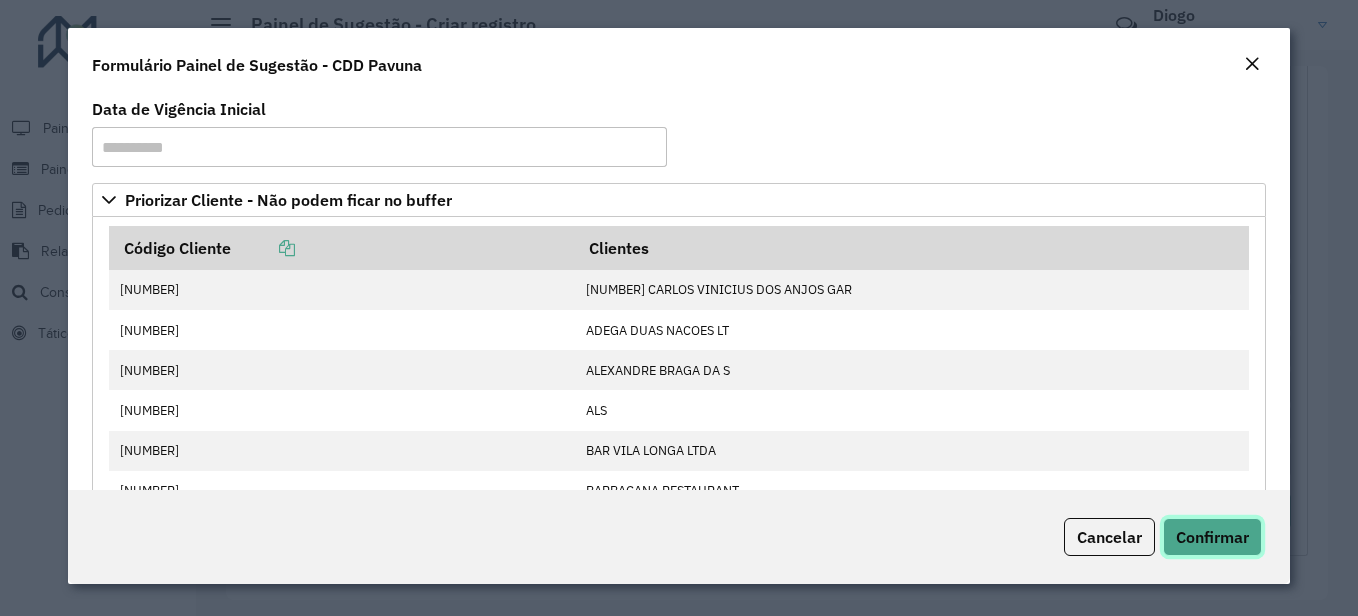 click on "Confirmar" 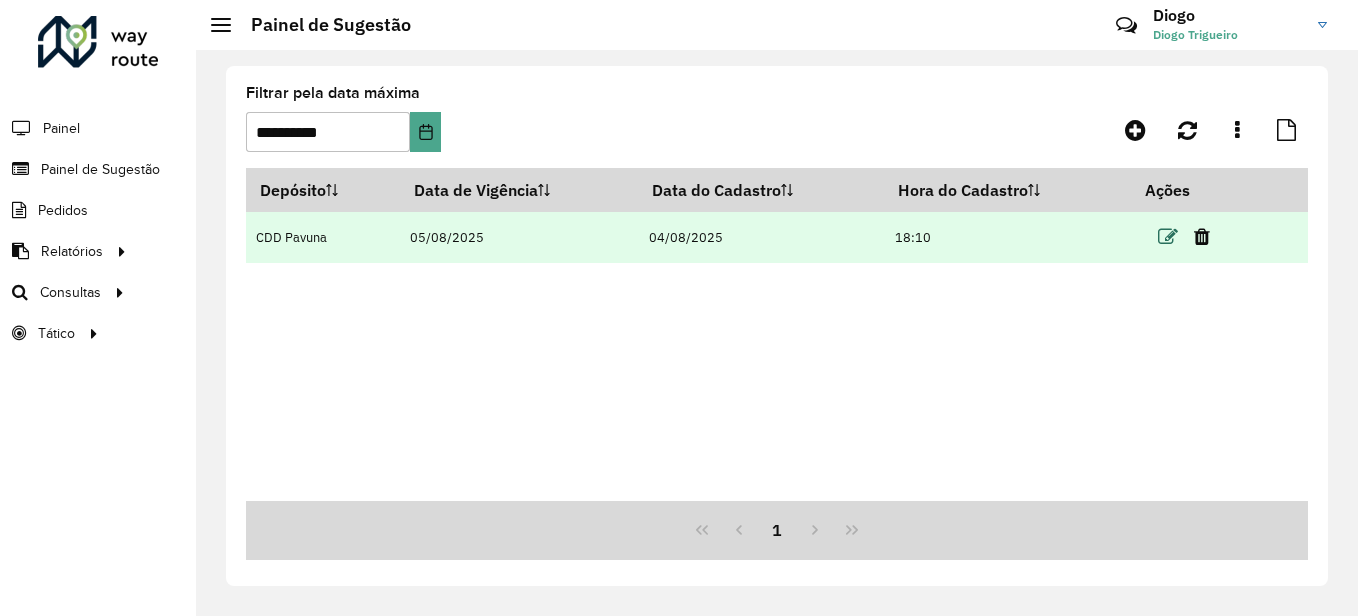 click at bounding box center [1168, 237] 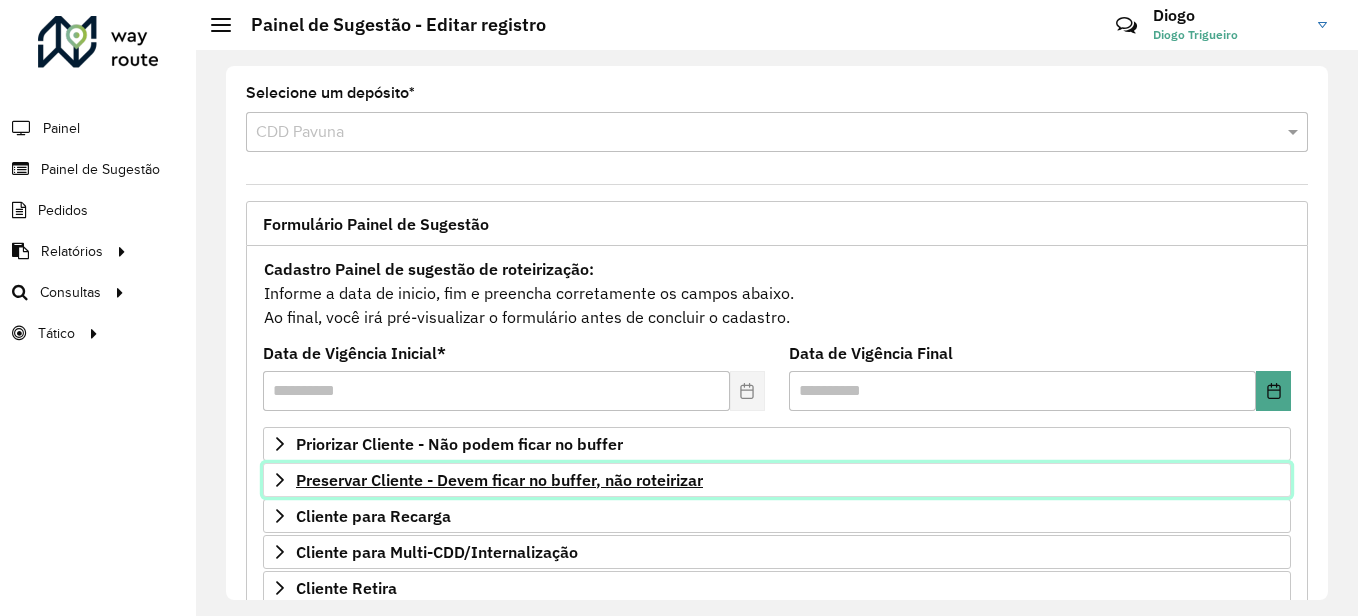 click on "Preservar Cliente - Devem ficar no buffer, não roteirizar" at bounding box center (499, 480) 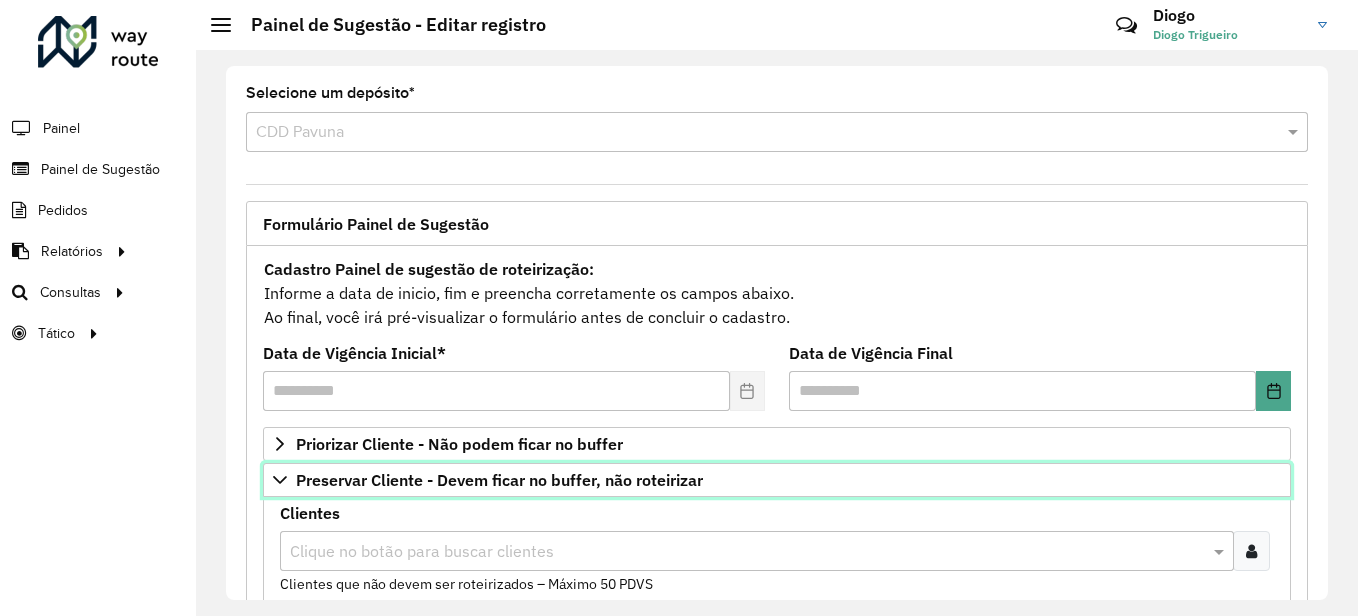 scroll, scrollTop: 200, scrollLeft: 0, axis: vertical 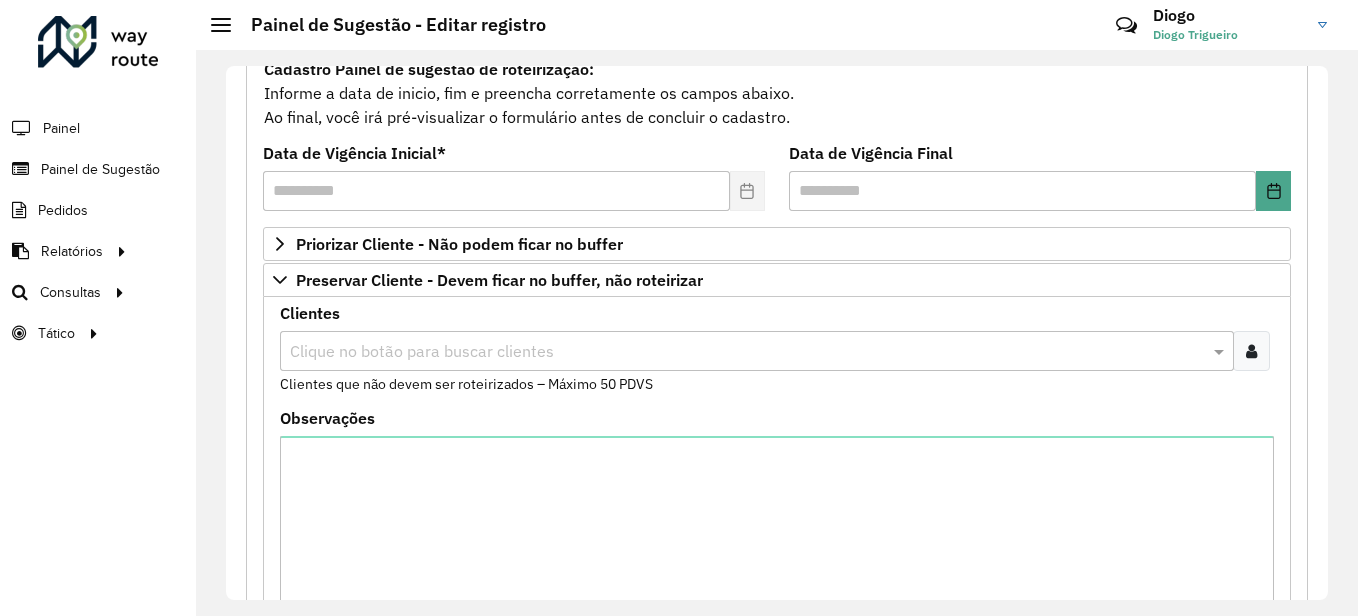 click on "Clientes  Clique no botão para buscar clientes Clientes que não devem ser roteirizados – Máximo 50 PDVS" at bounding box center [777, 350] 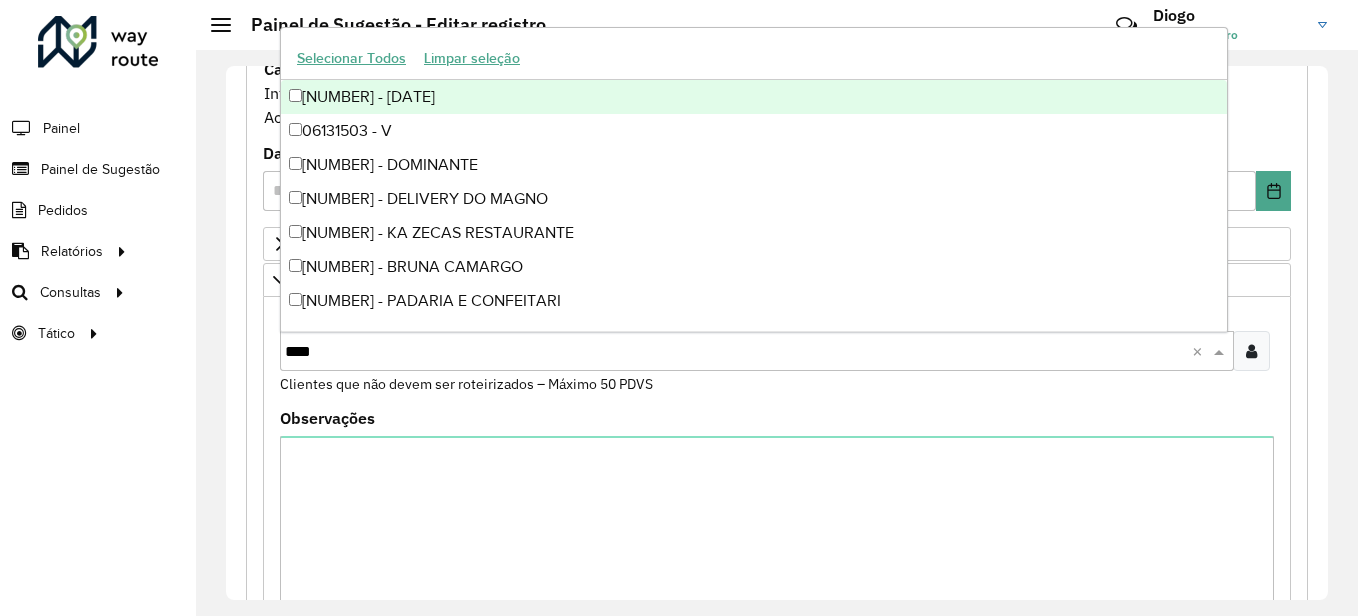 type on "*****" 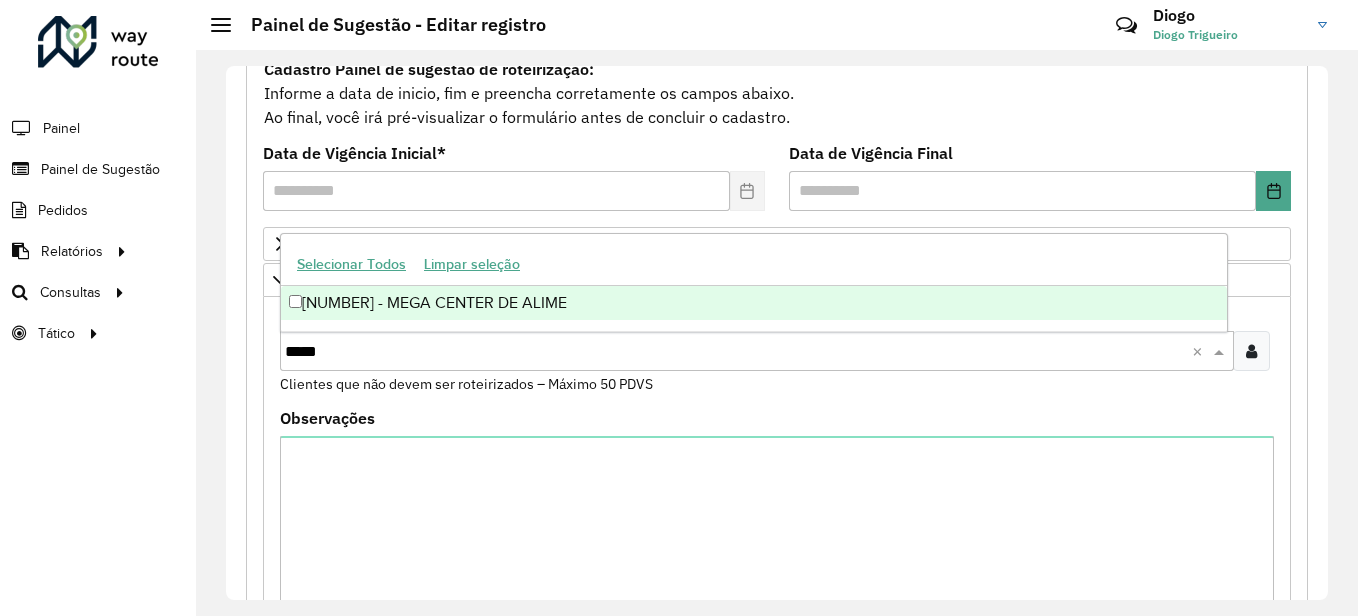 click on "[NUMBER] - MEGA CENTER DE ALIME" at bounding box center [754, 303] 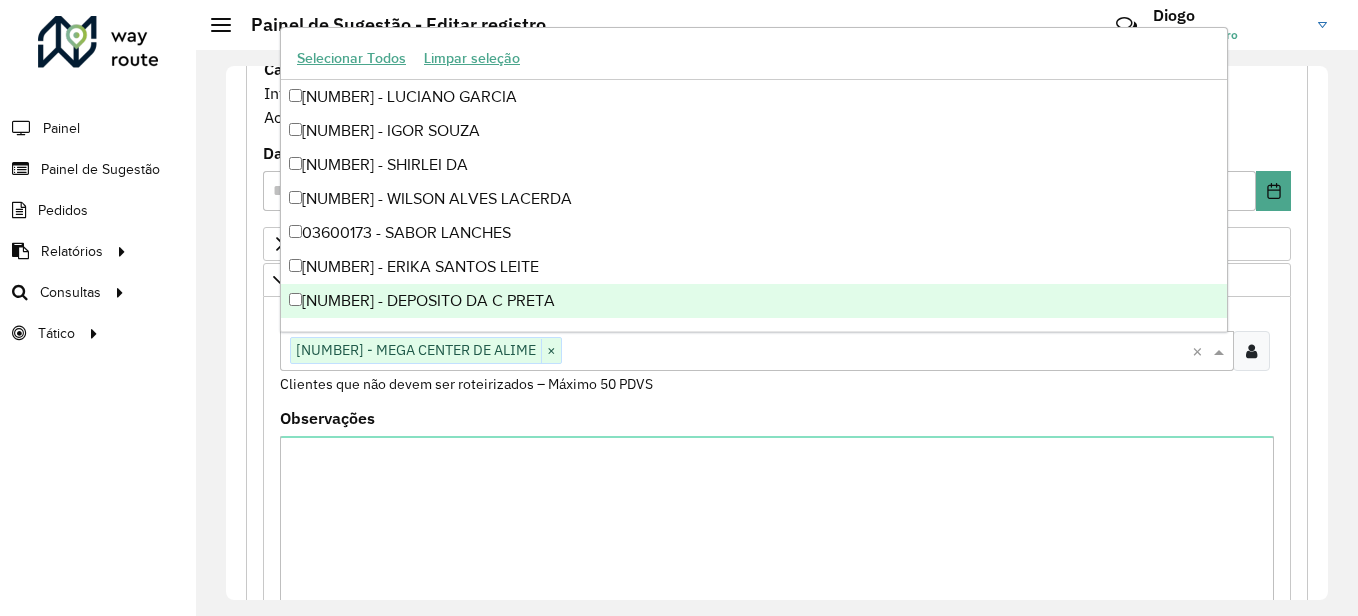 click on "Clientes  Clique no botão para buscar clientes [NUMBER] - MEGA CENTER DE ALIME × × Clientes que não devem ser roteirizados – Máximo 50 PDVS" at bounding box center (777, 358) 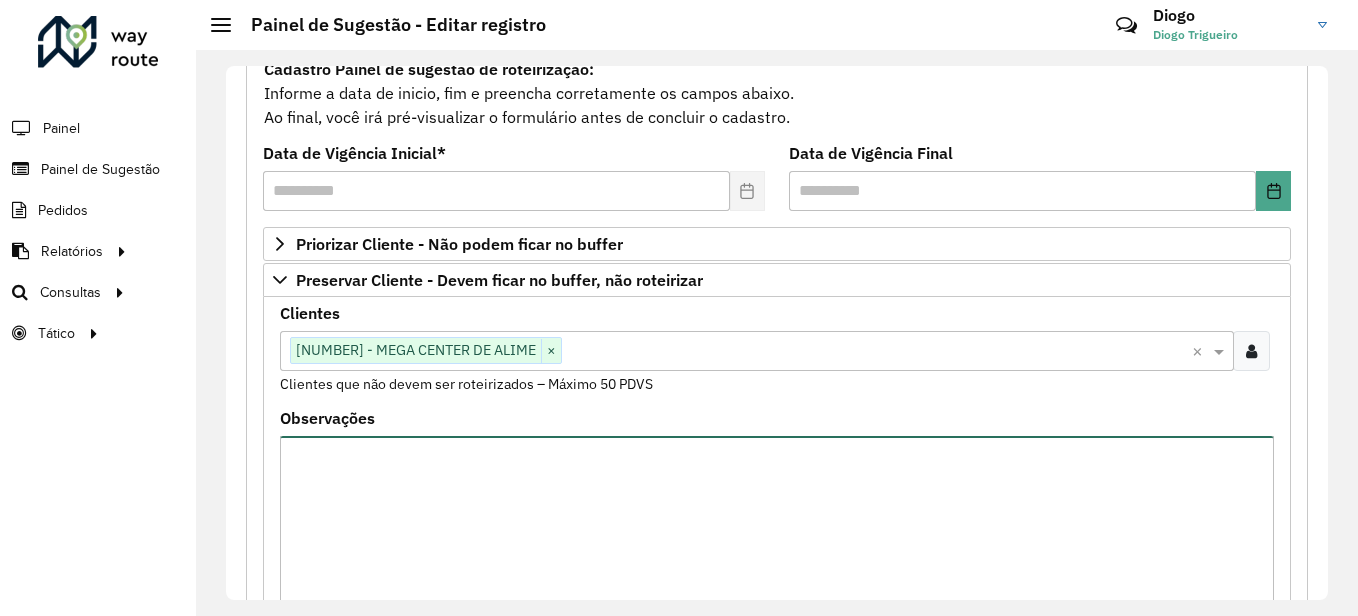 click on "Observações" at bounding box center [777, 520] 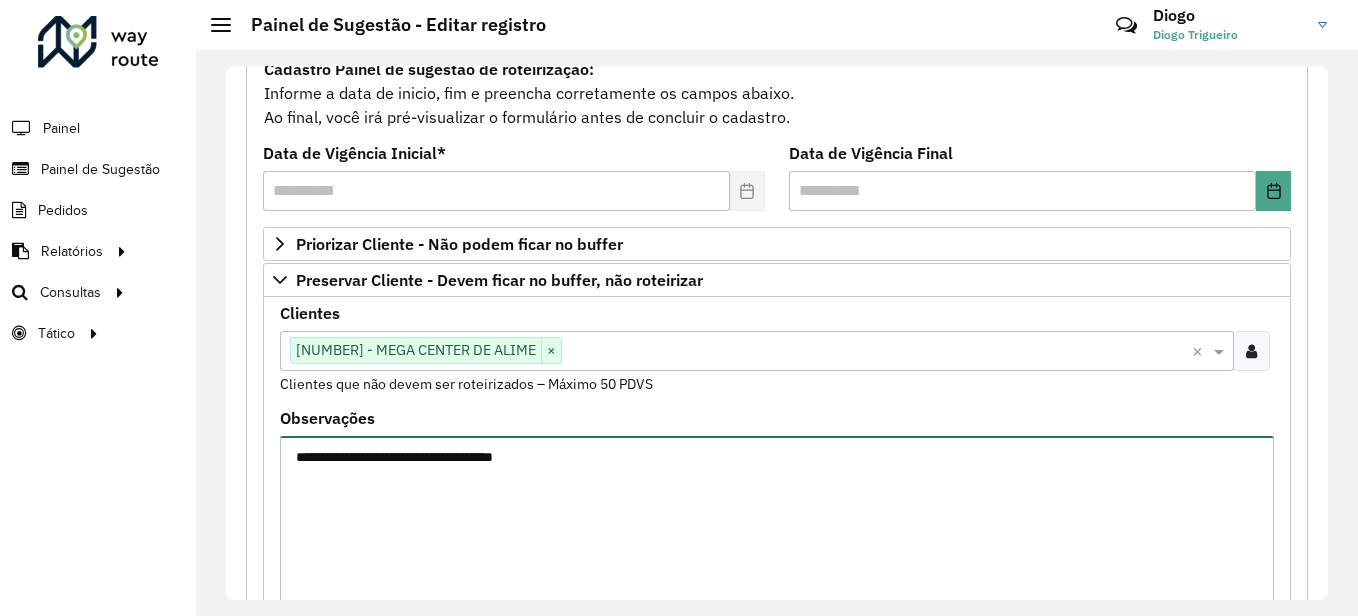scroll, scrollTop: 715, scrollLeft: 0, axis: vertical 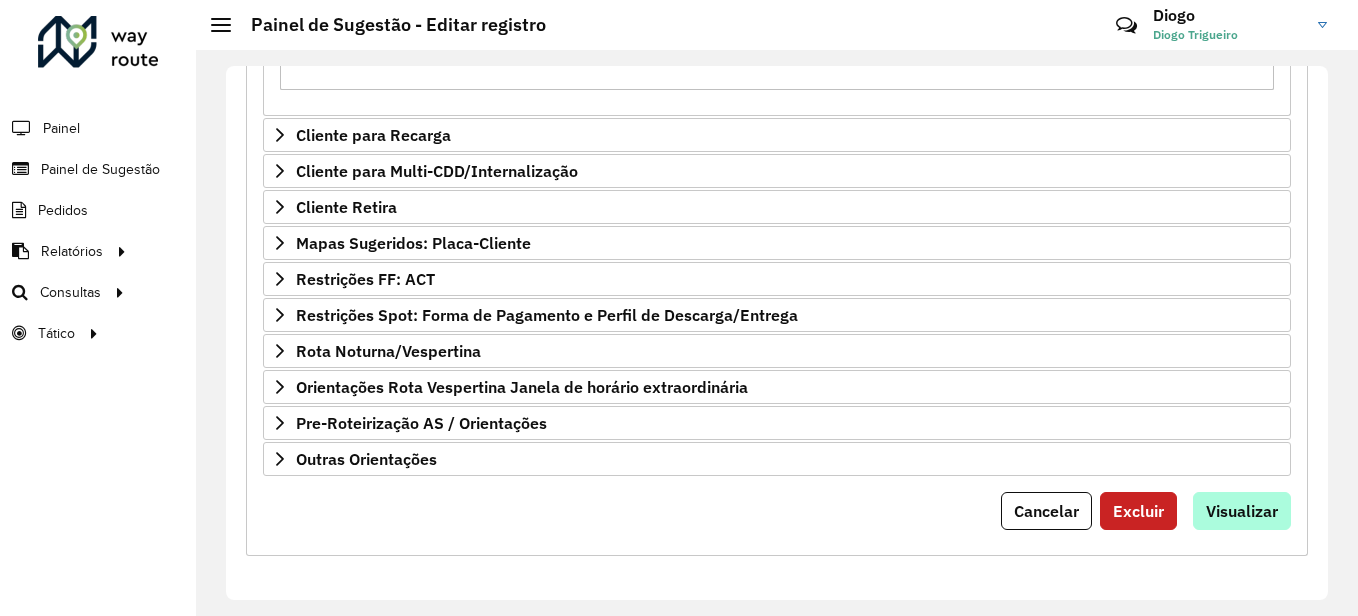 type on "**********" 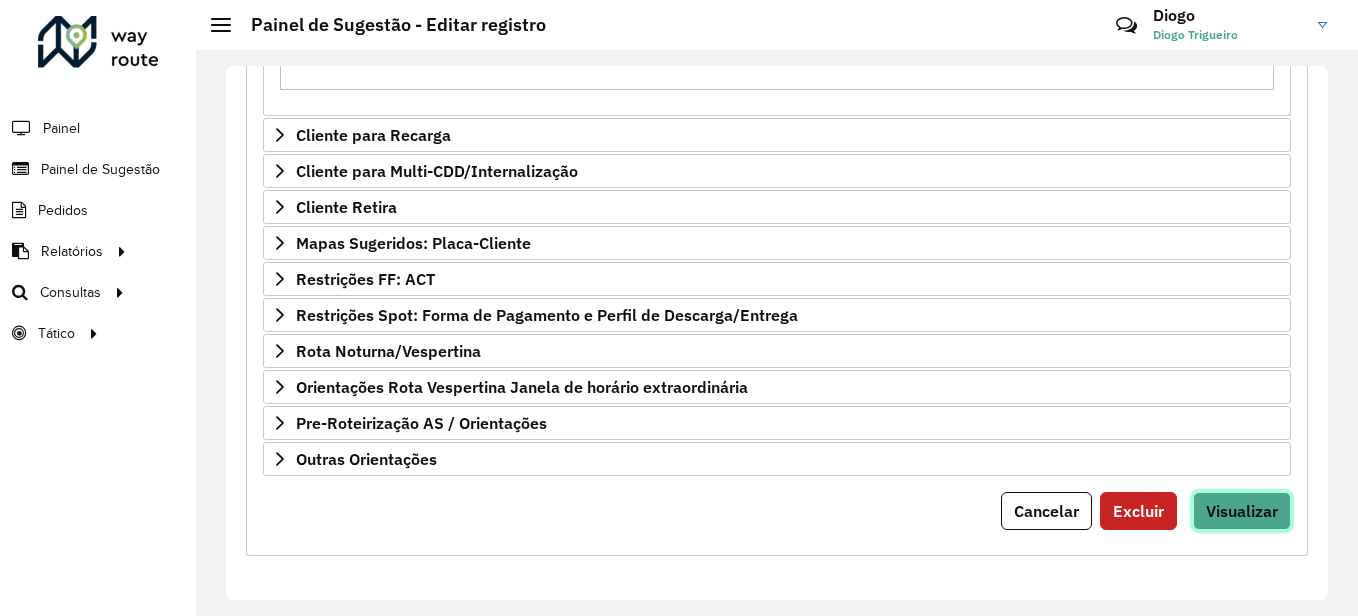 click on "Visualizar" at bounding box center (1242, 511) 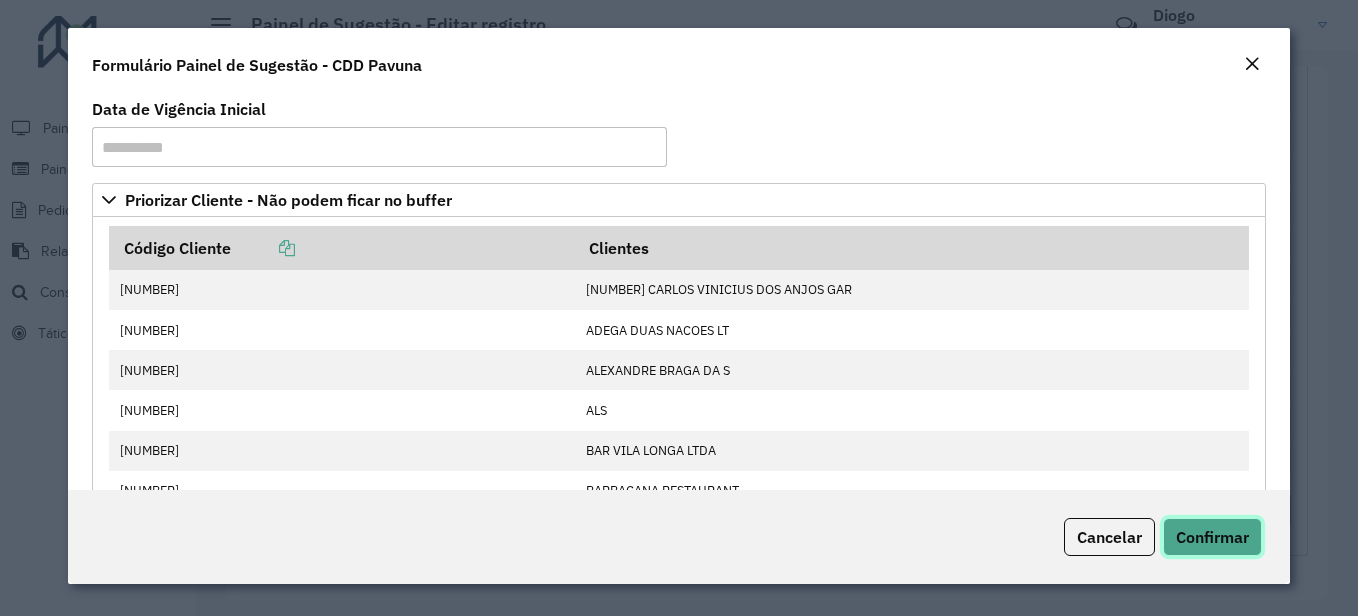 click on "Confirmar" 